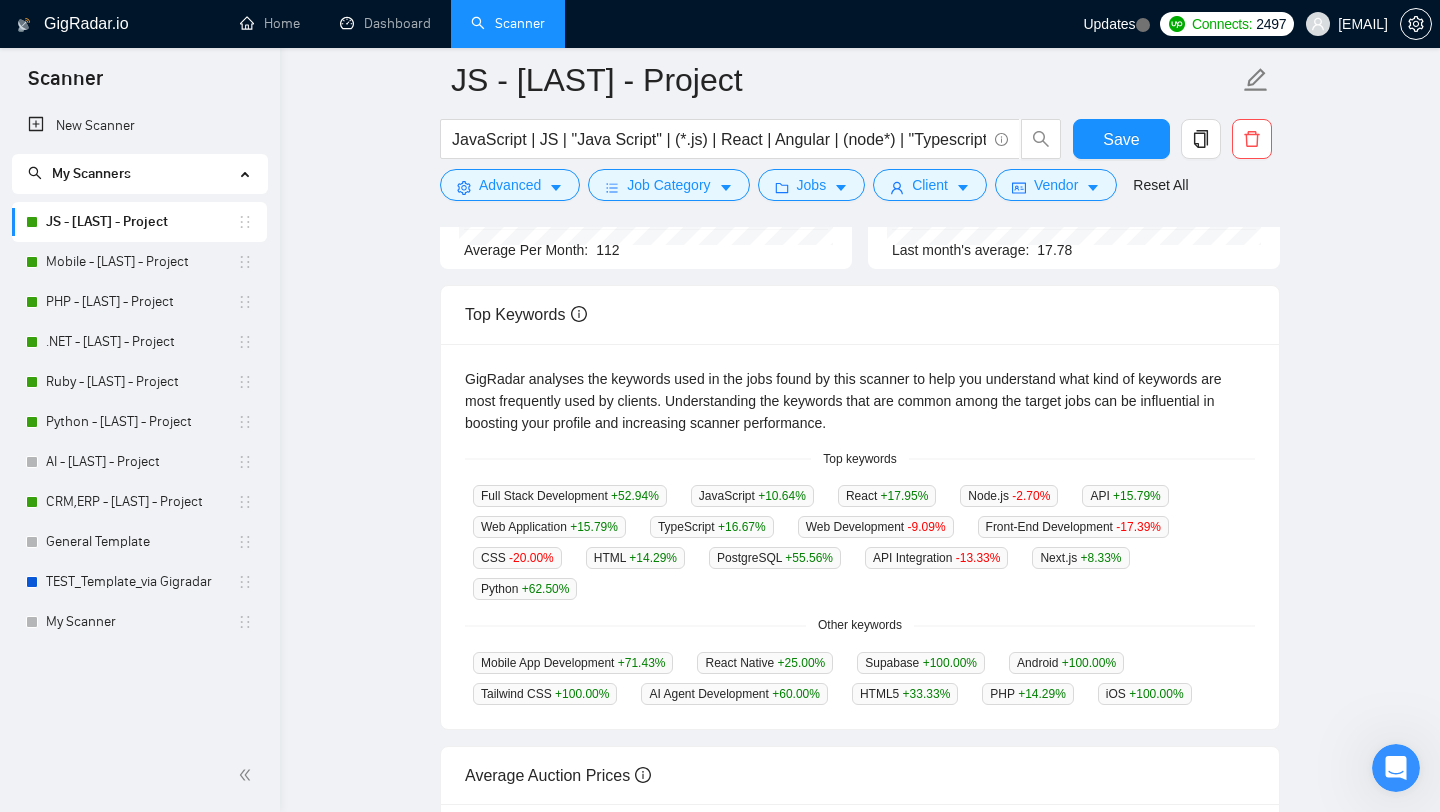 scroll, scrollTop: 0, scrollLeft: 0, axis: both 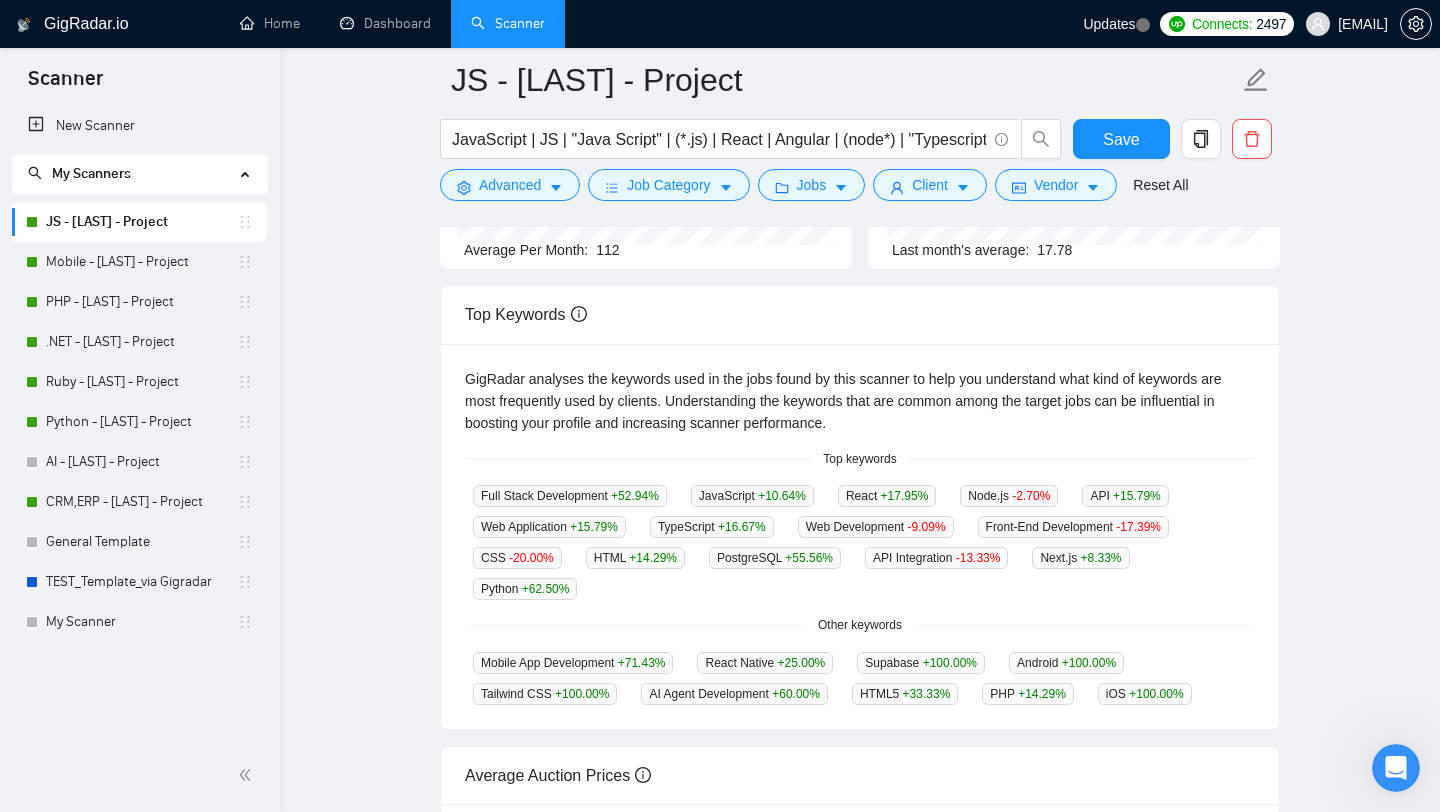 click on "Connects:" at bounding box center [1222, 24] 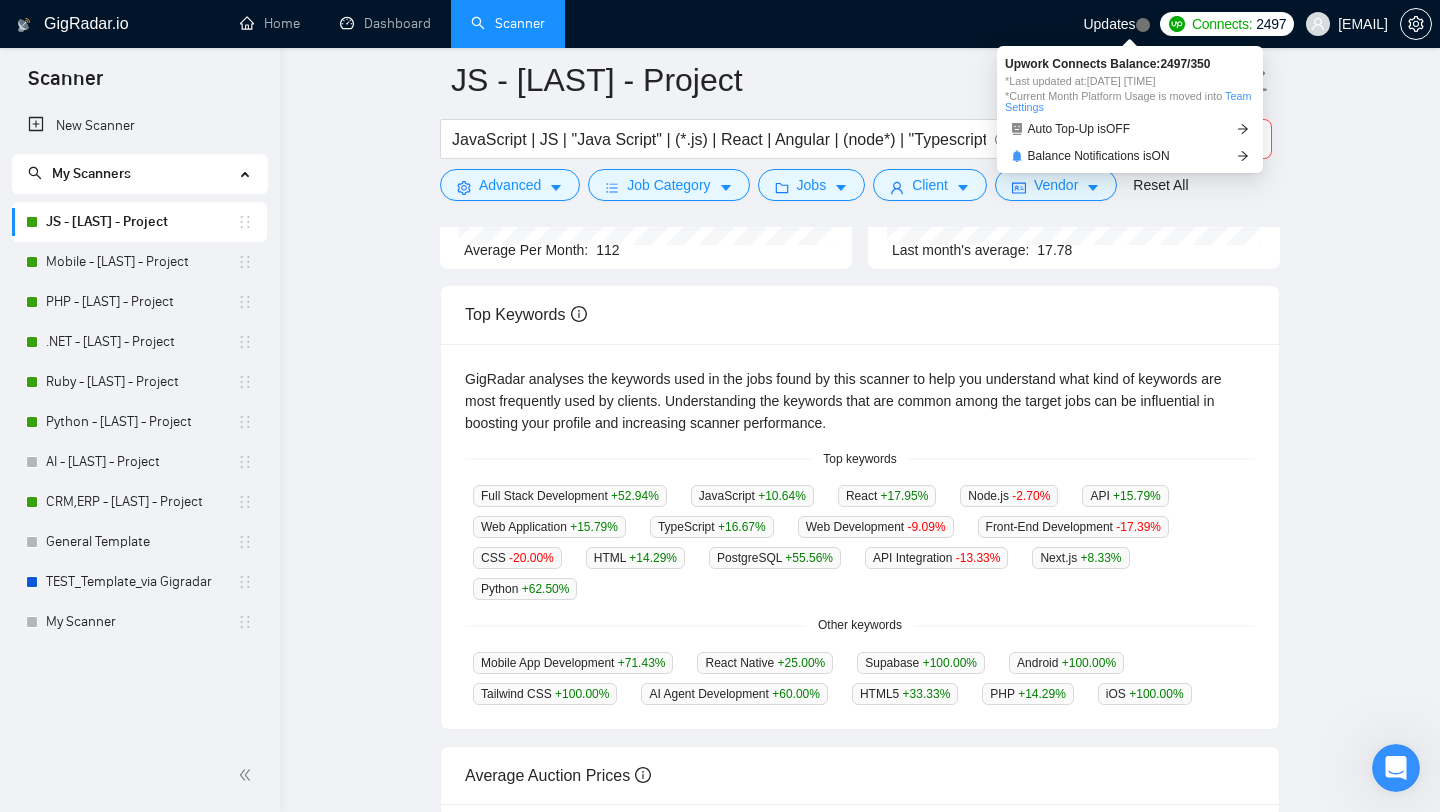 click on "*Last updated at:  07 Jul 2025 11:06" at bounding box center [1130, 81] 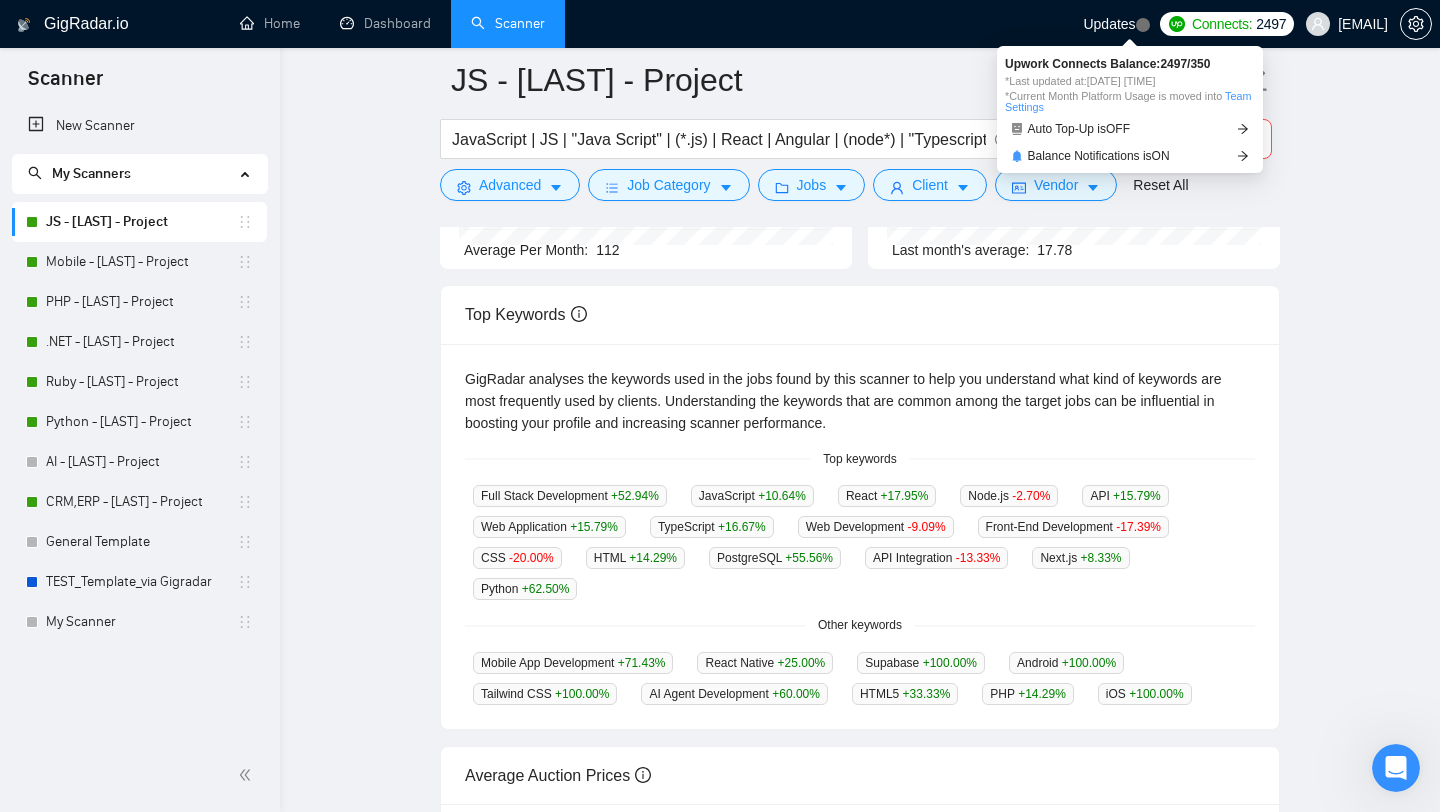 click on "Team Settings" at bounding box center (1128, 101) 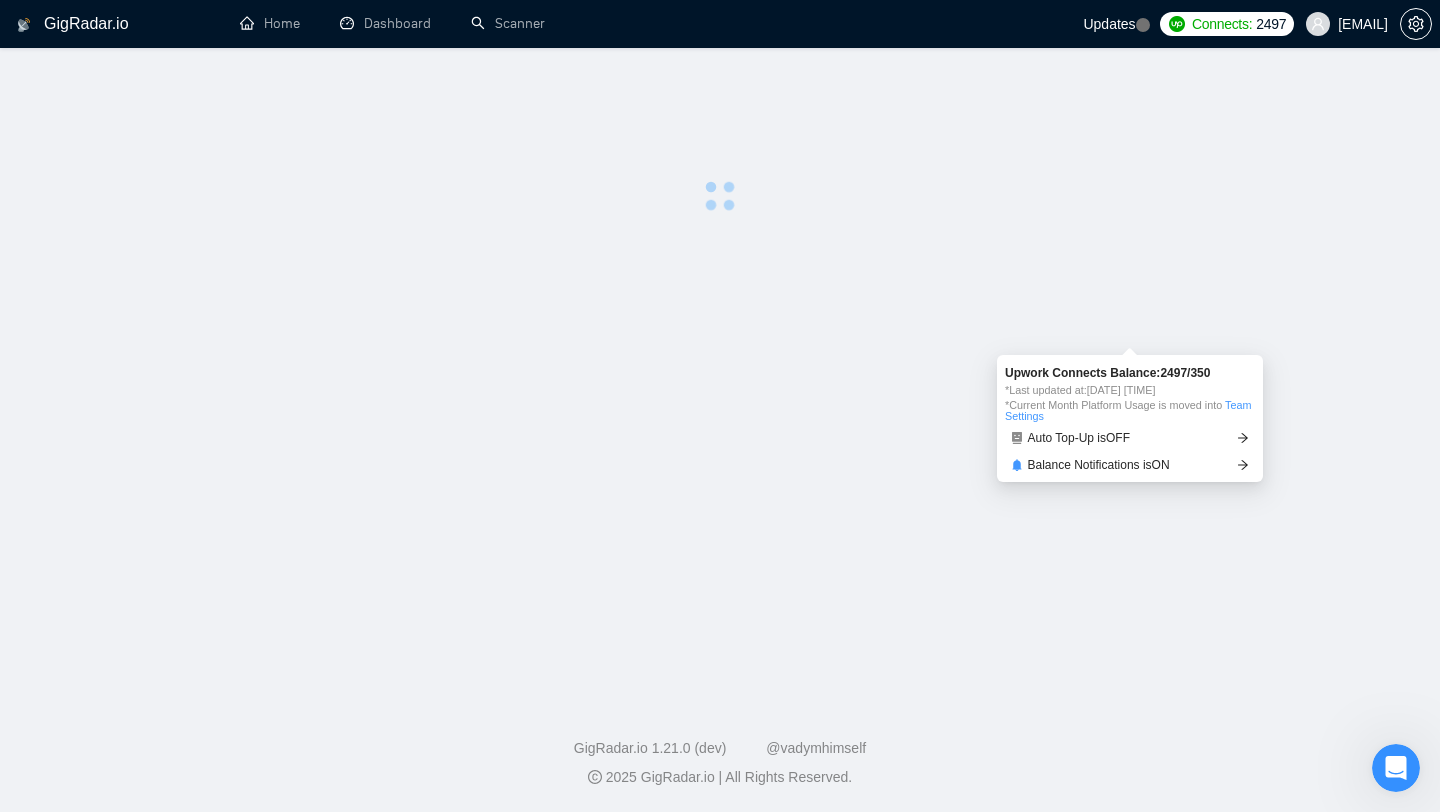 scroll, scrollTop: 0, scrollLeft: 0, axis: both 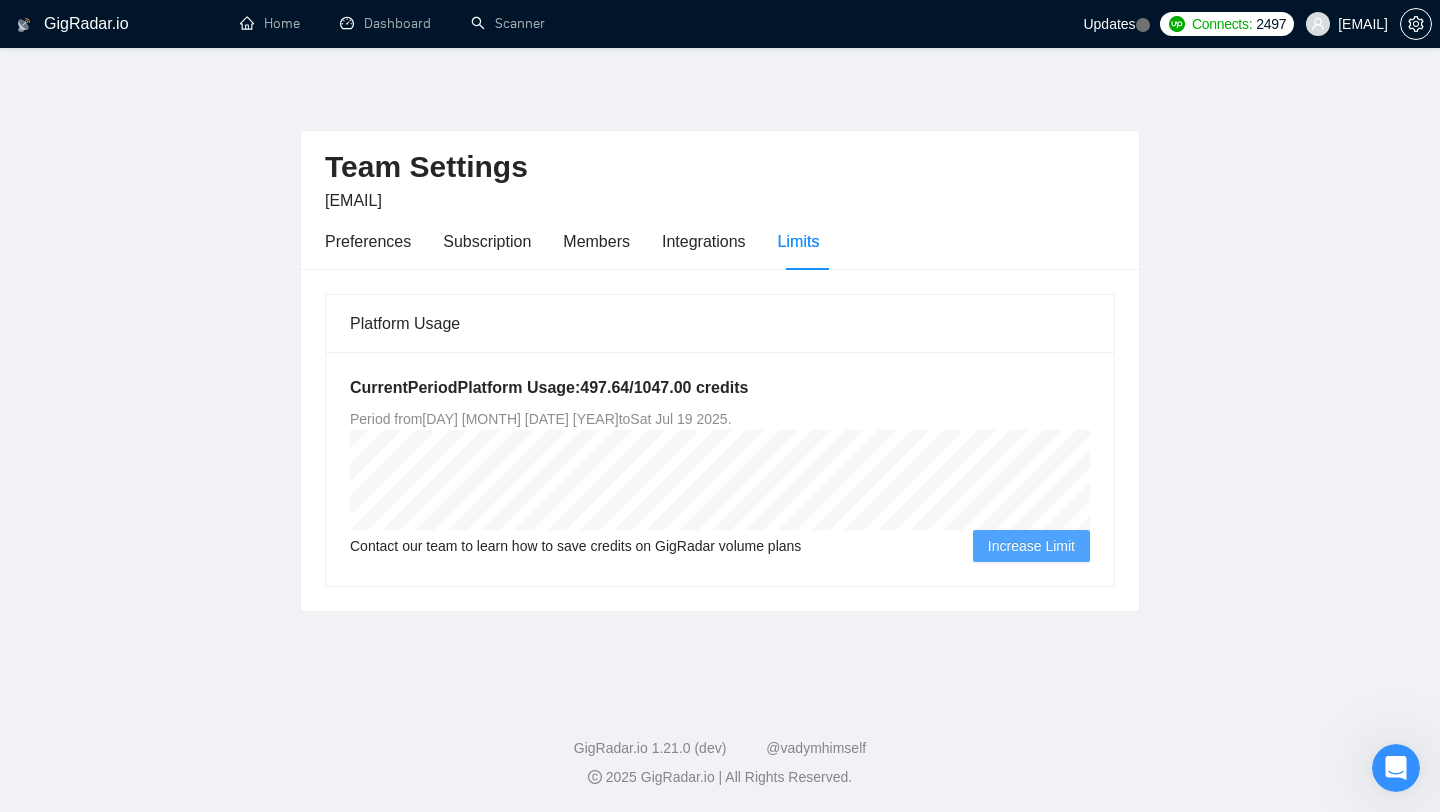 click on "Platform Usage" at bounding box center (720, 323) 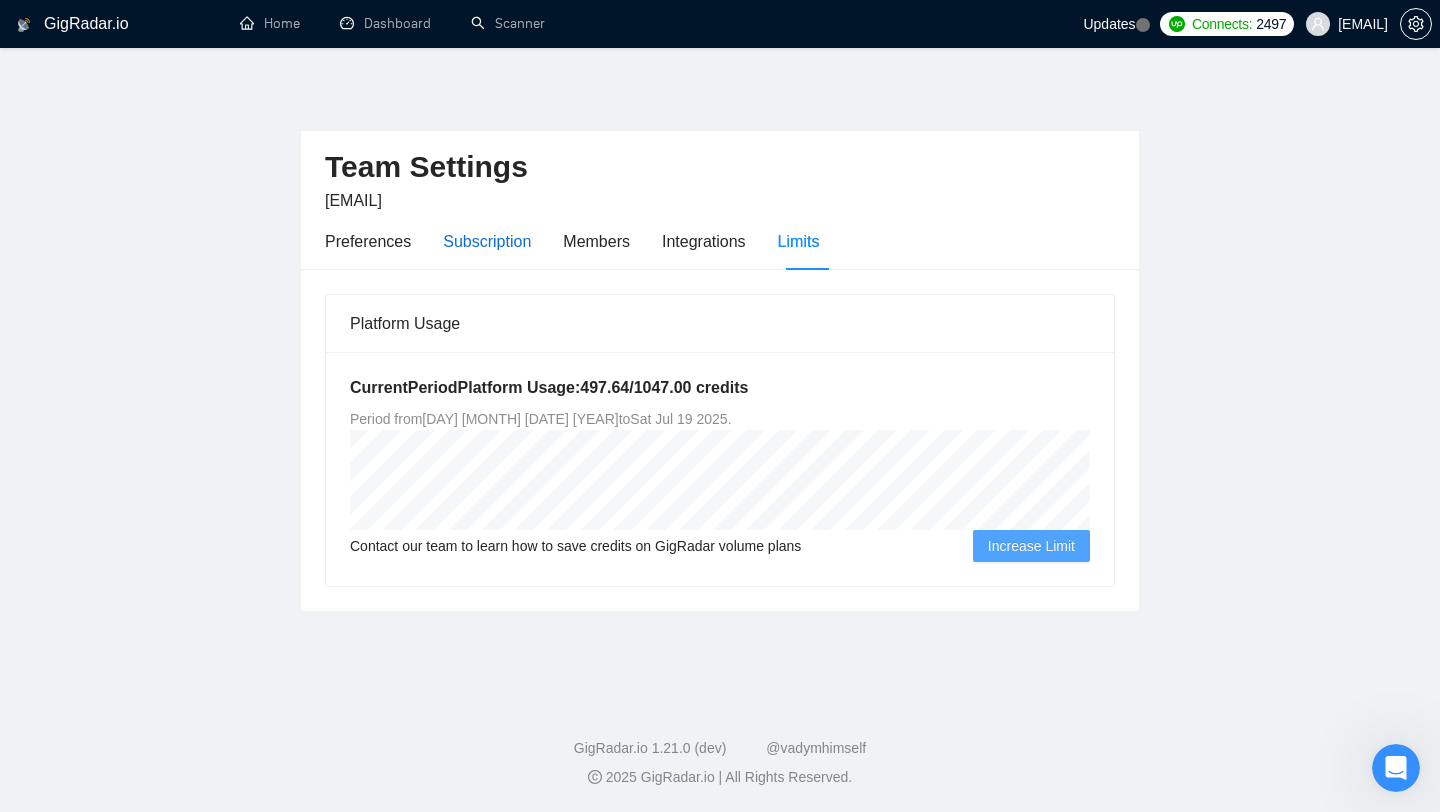 click on "Subscription" at bounding box center (487, 241) 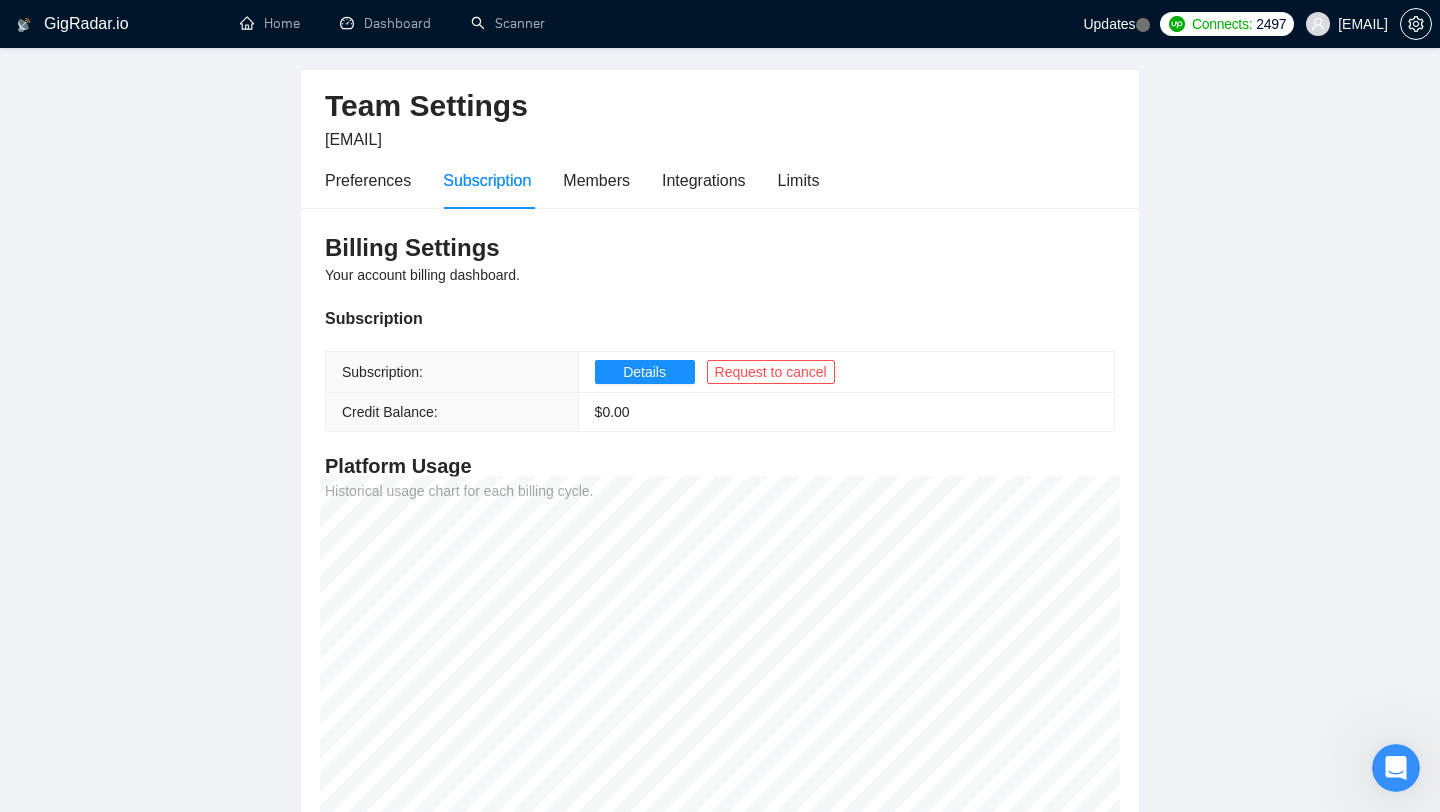 scroll, scrollTop: 63, scrollLeft: 0, axis: vertical 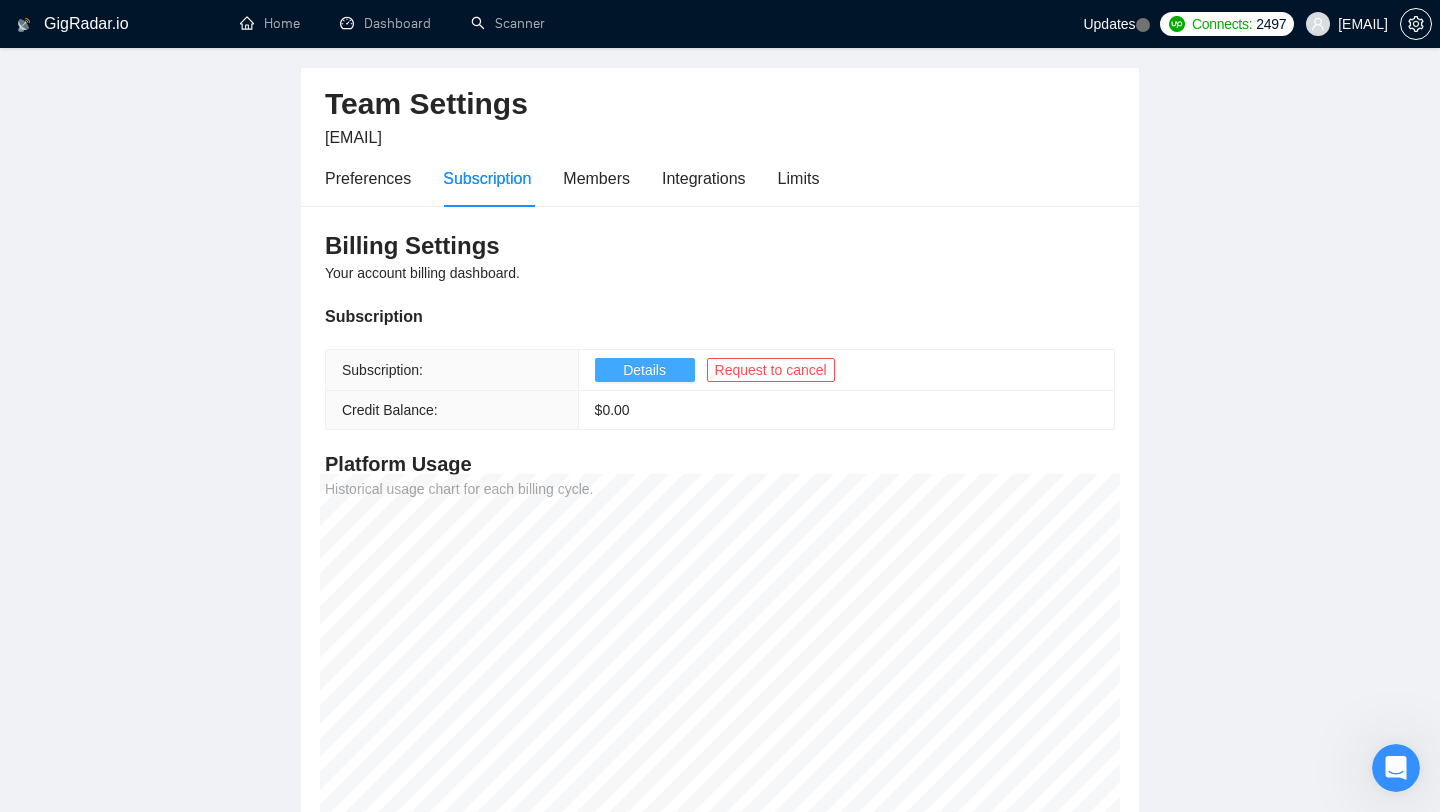 click on "Details" at bounding box center [644, 370] 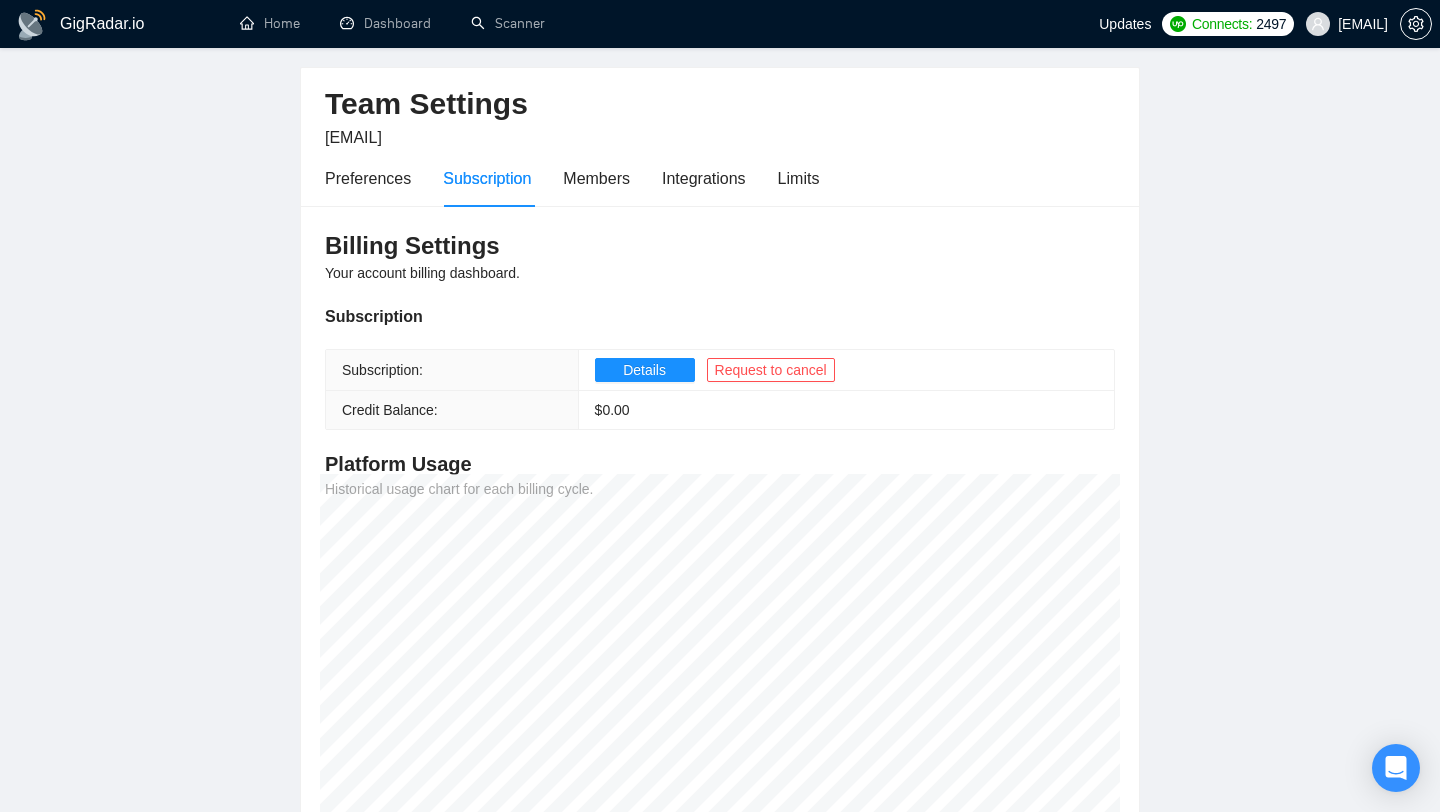 scroll, scrollTop: 63, scrollLeft: 0, axis: vertical 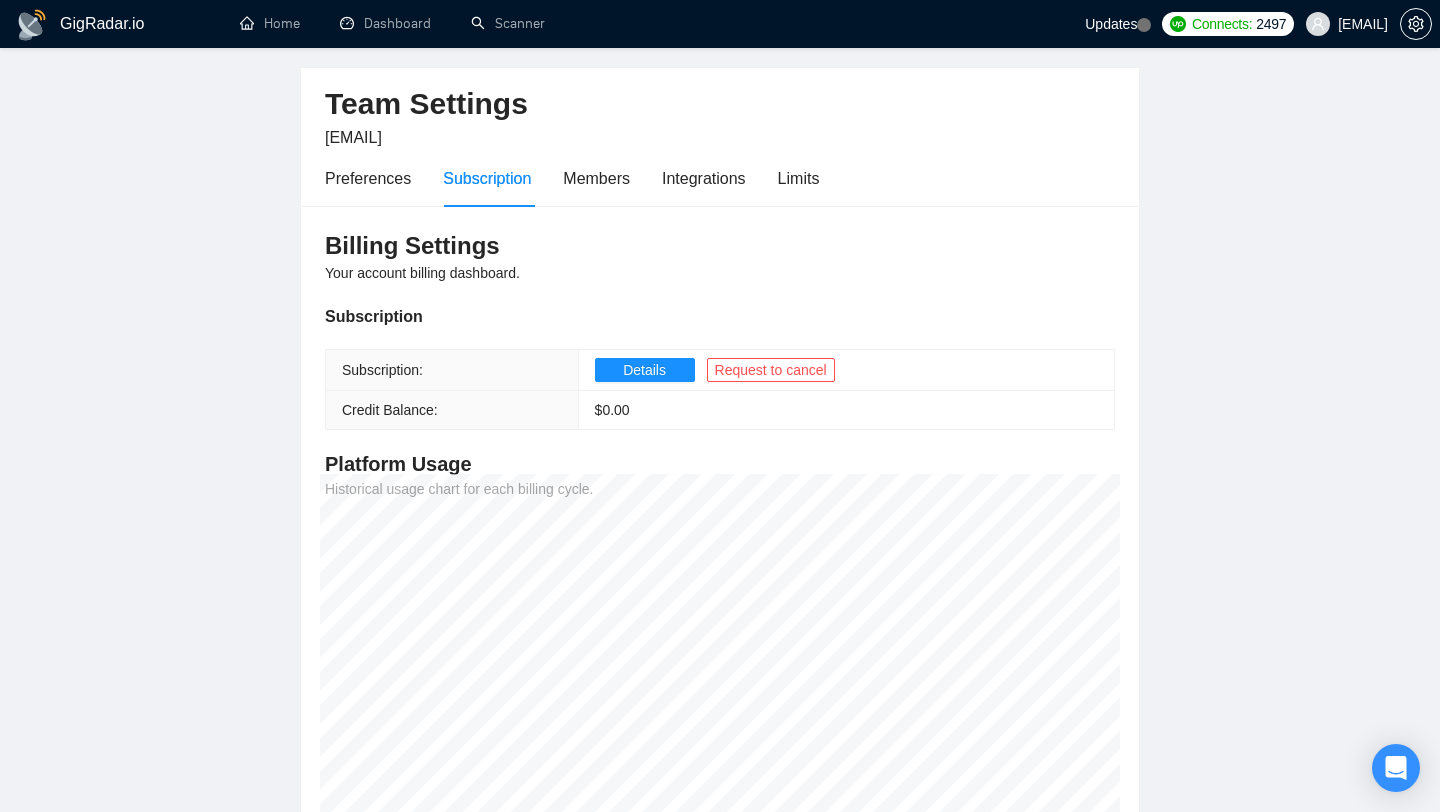 drag, startPoint x: 491, startPoint y: 140, endPoint x: 325, endPoint y: 138, distance: 166.01205 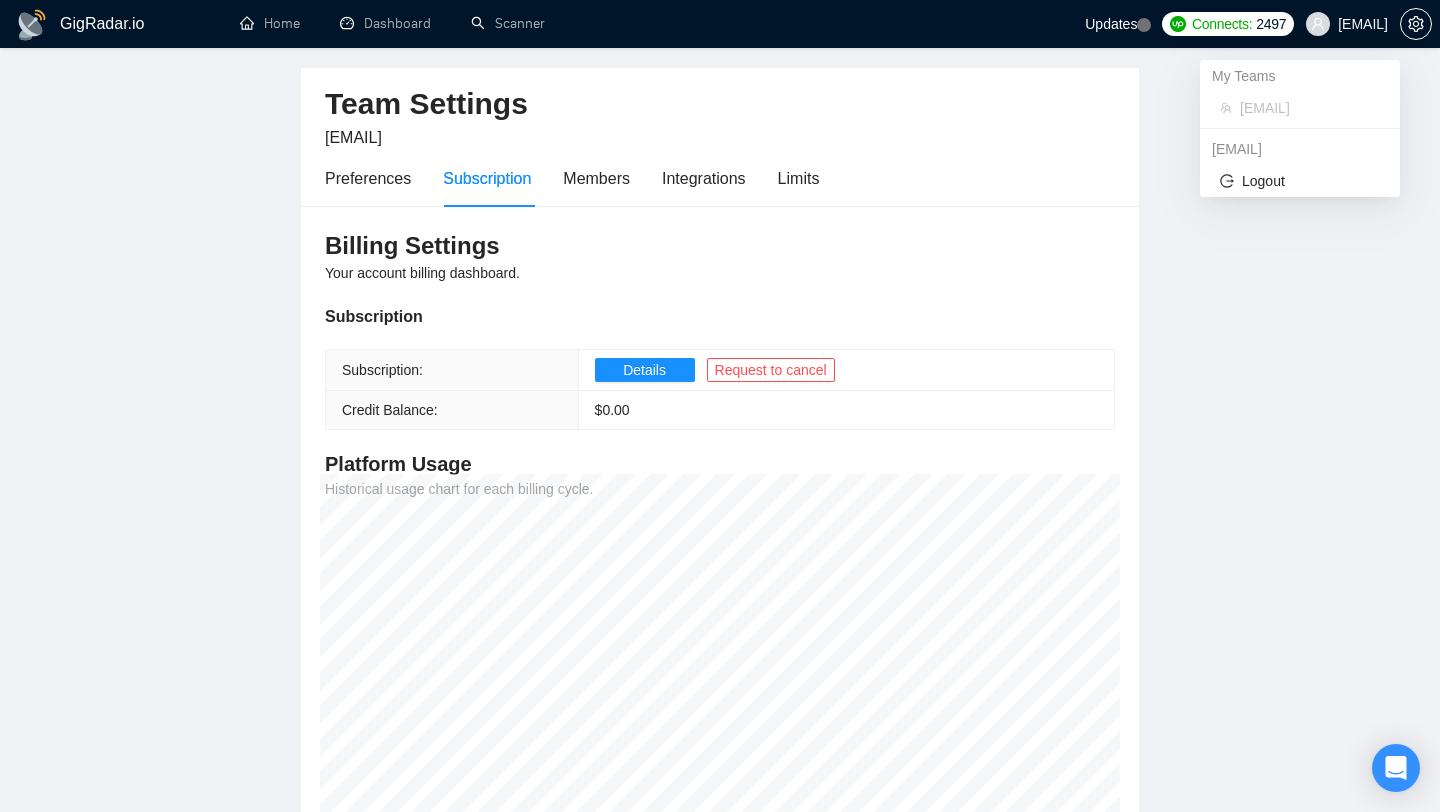 click on "[EMAIL]" at bounding box center (1300, 149) 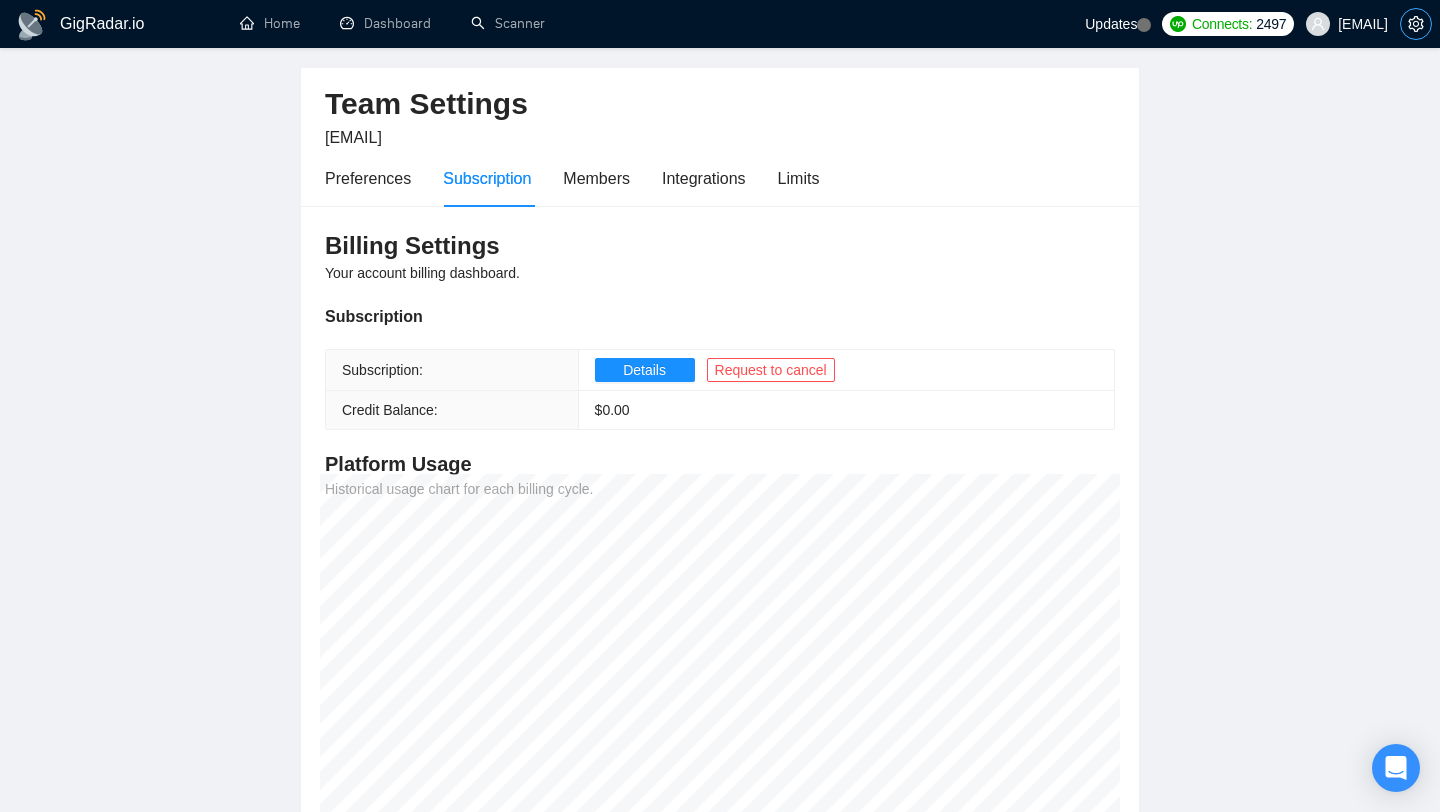 click 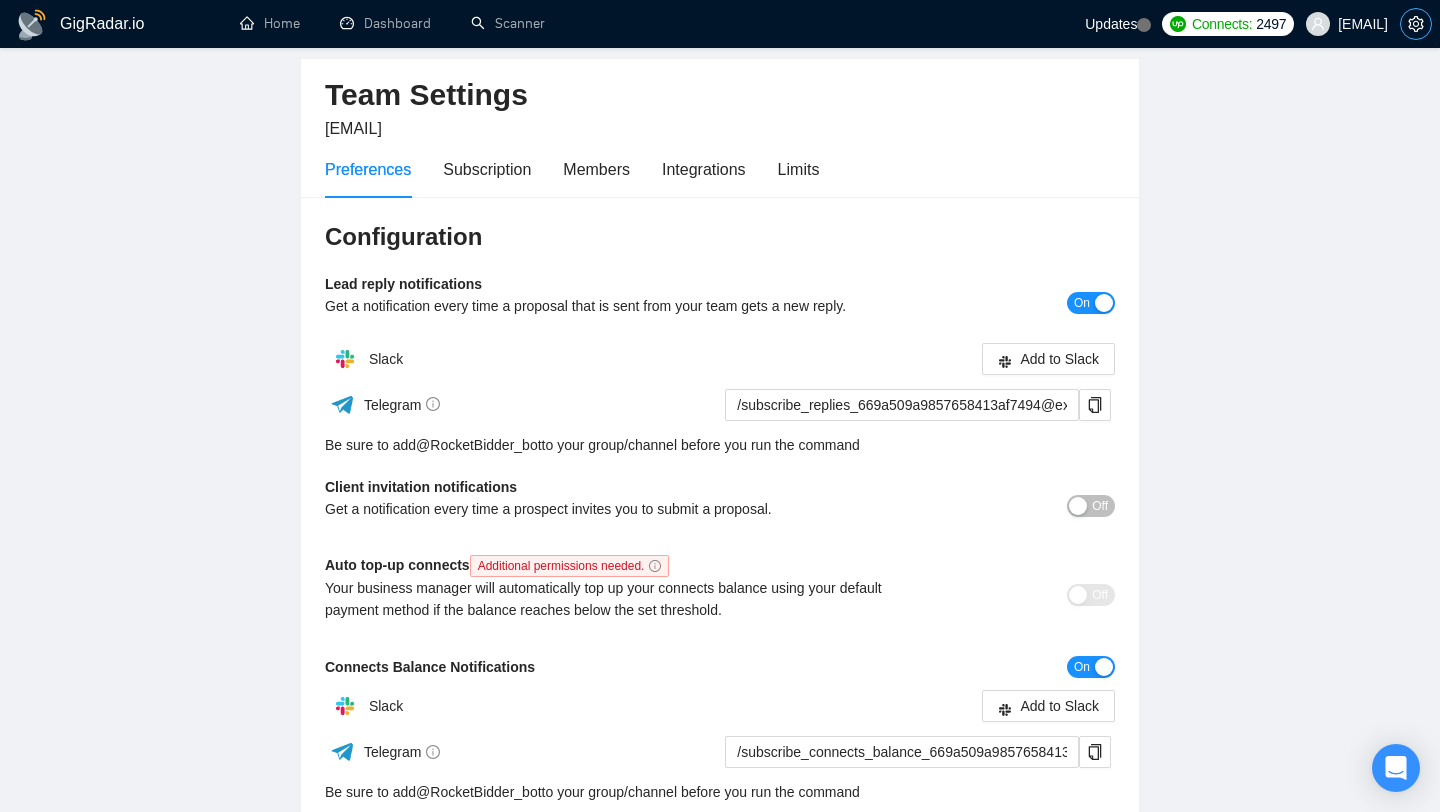 scroll, scrollTop: 0, scrollLeft: 0, axis: both 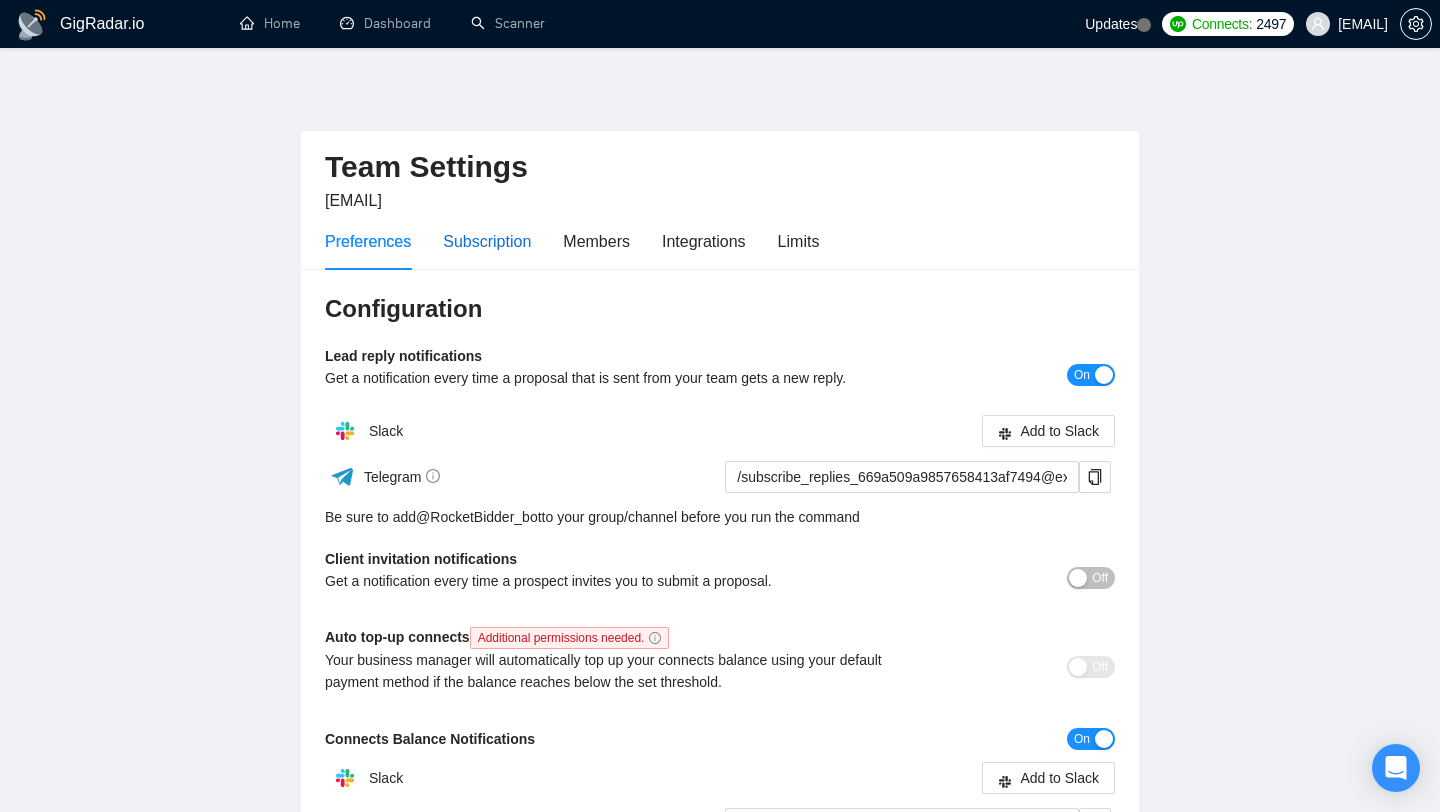 click on "Subscription" at bounding box center [487, 241] 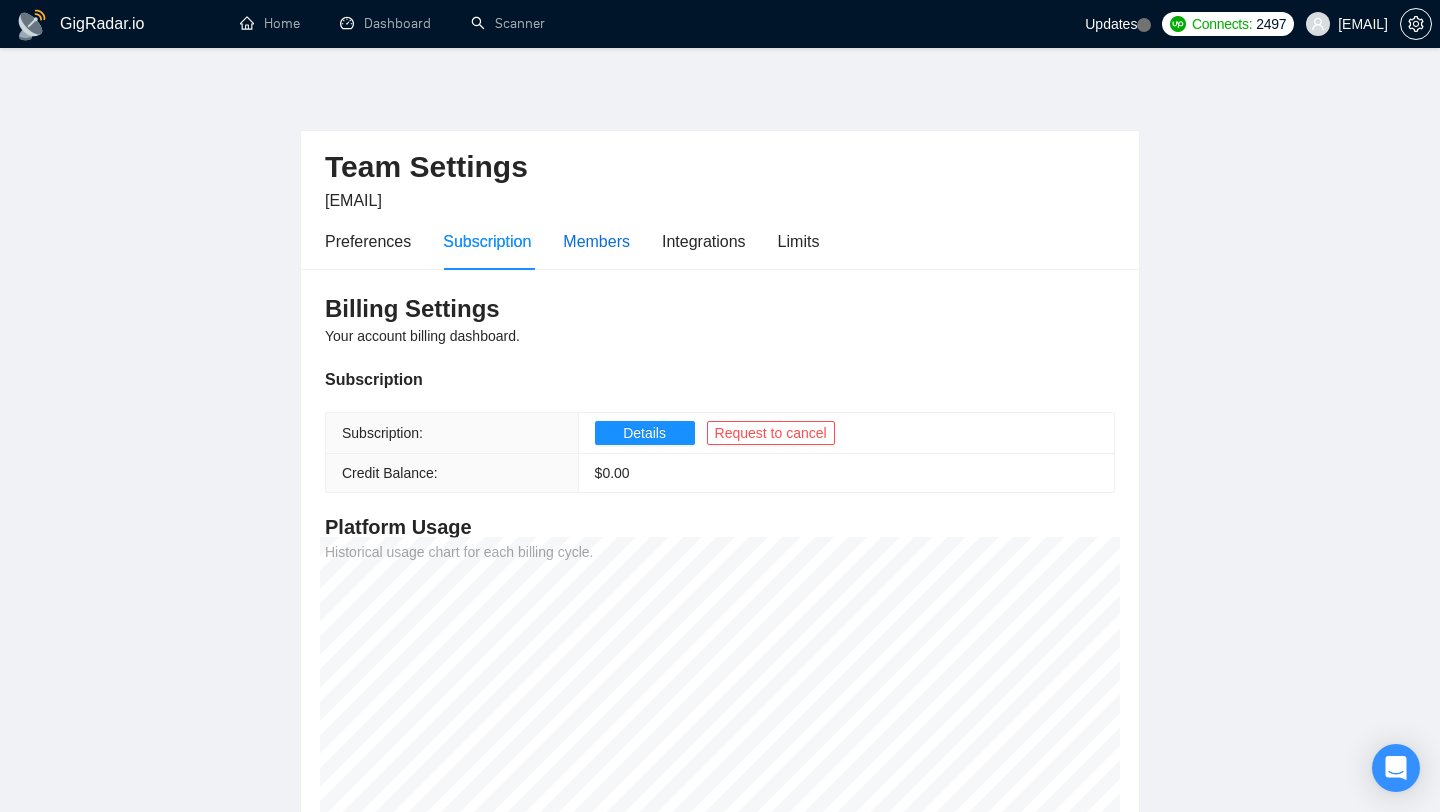 click on "Members" at bounding box center (596, 241) 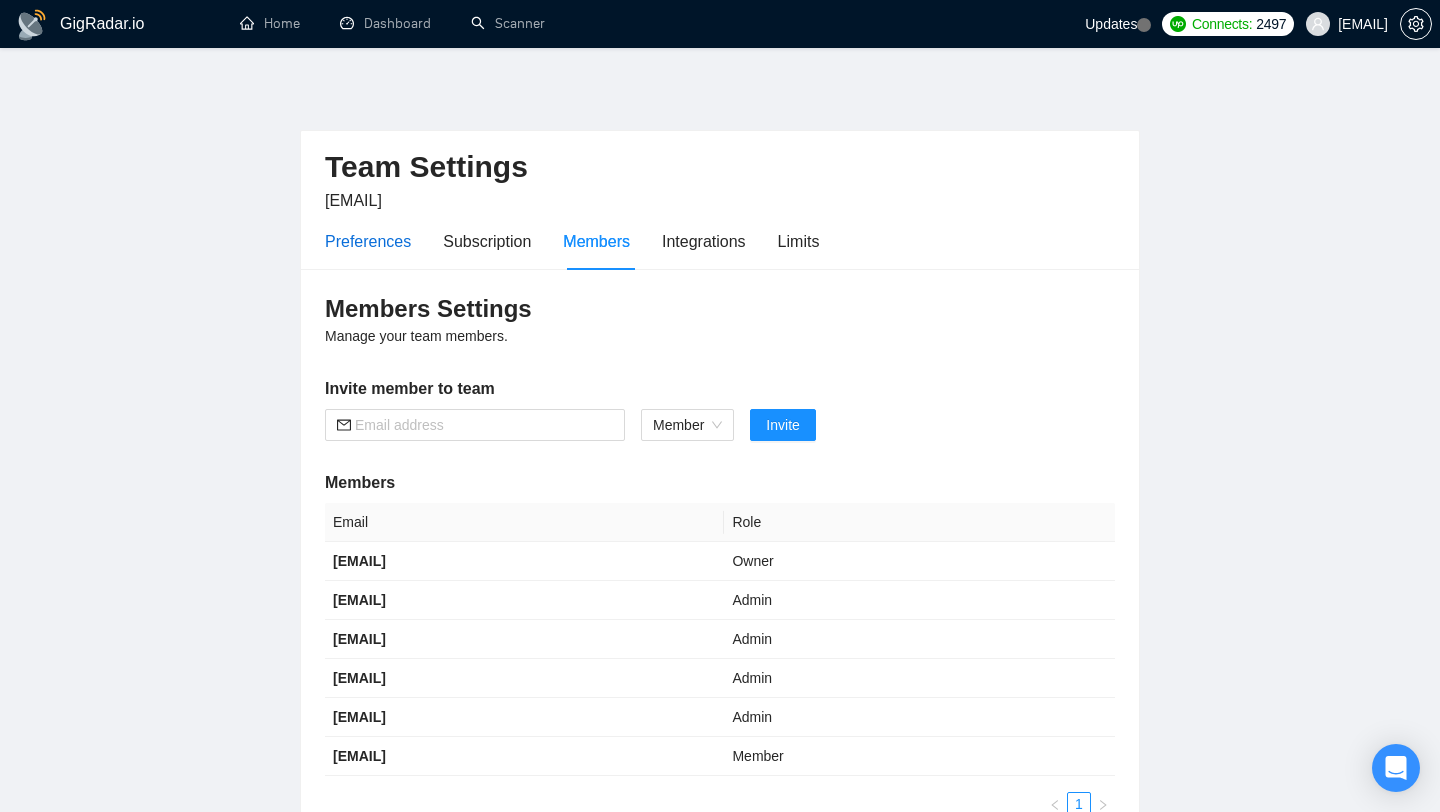 click on "Preferences" at bounding box center [368, 241] 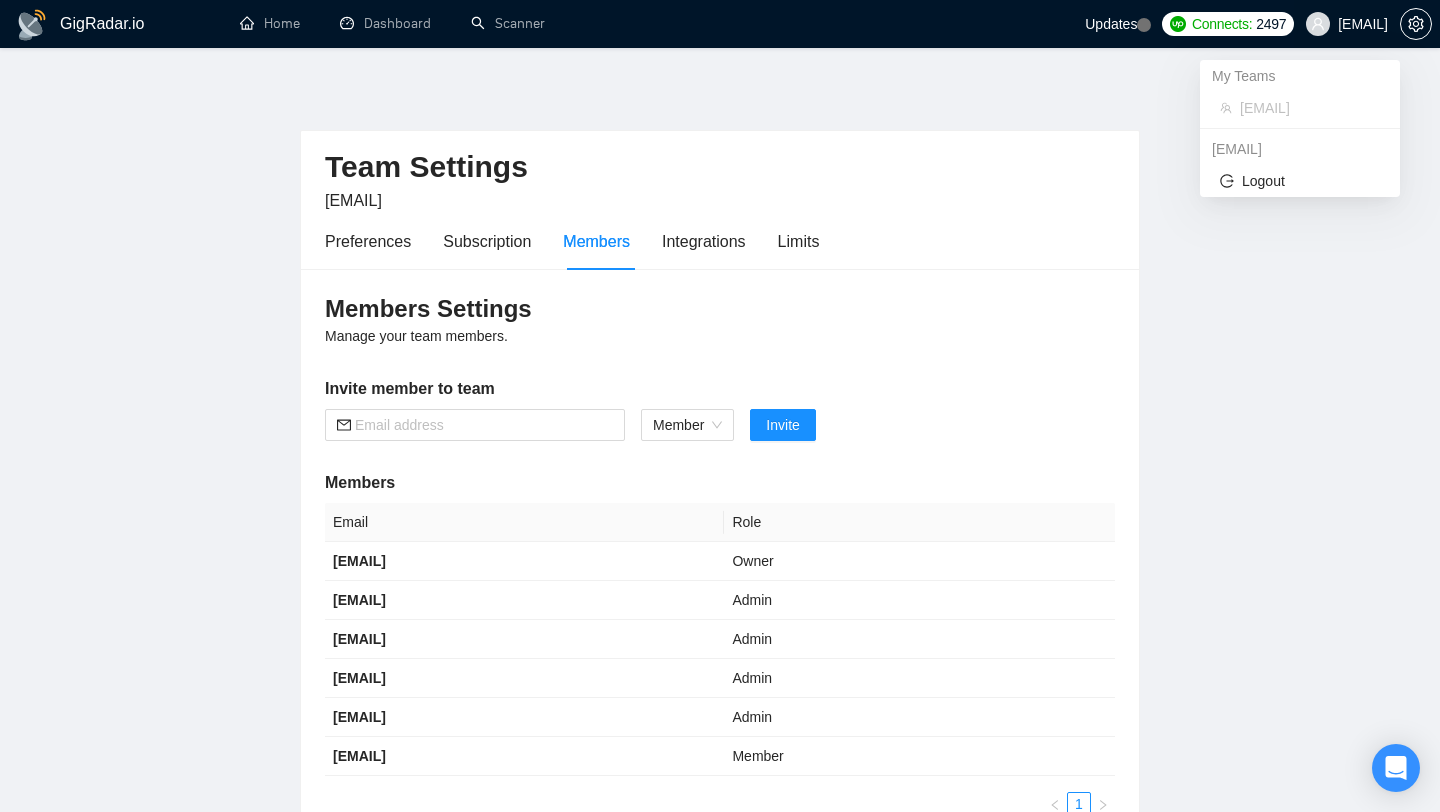 click on "[EMAIL]" at bounding box center [1363, 24] 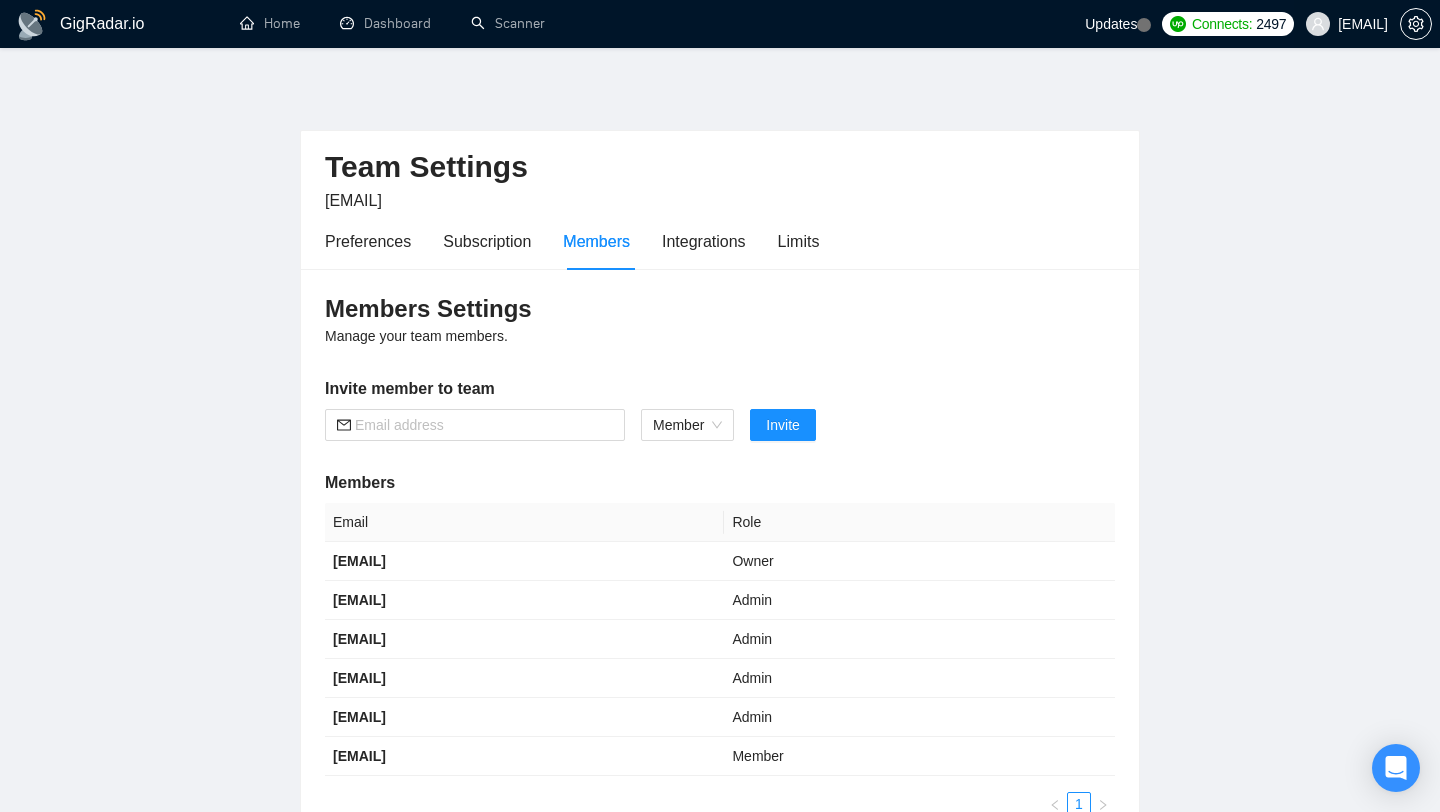 click on "[EMAIL]" at bounding box center [1363, 24] 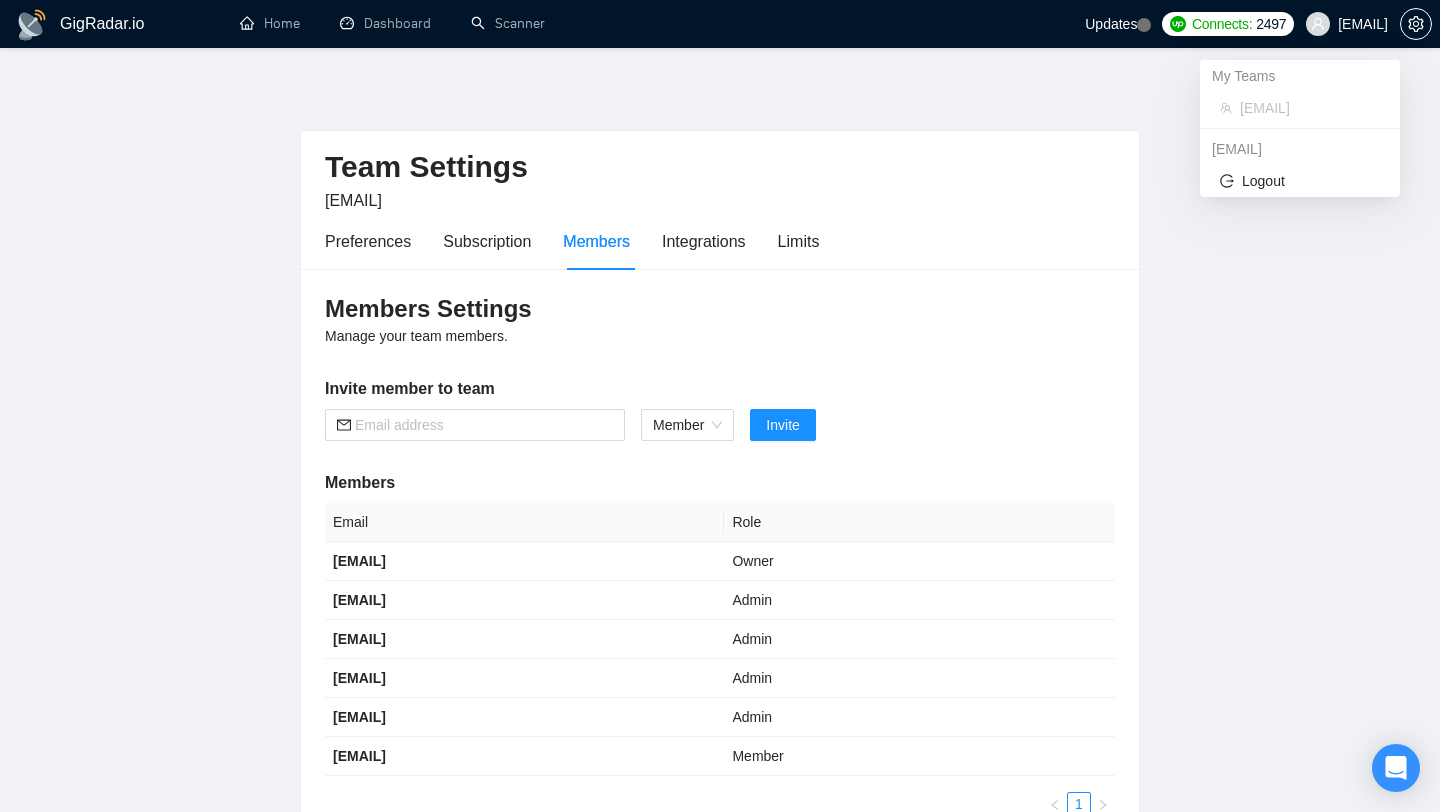 click on "[EMAIL]" at bounding box center [1300, 149] 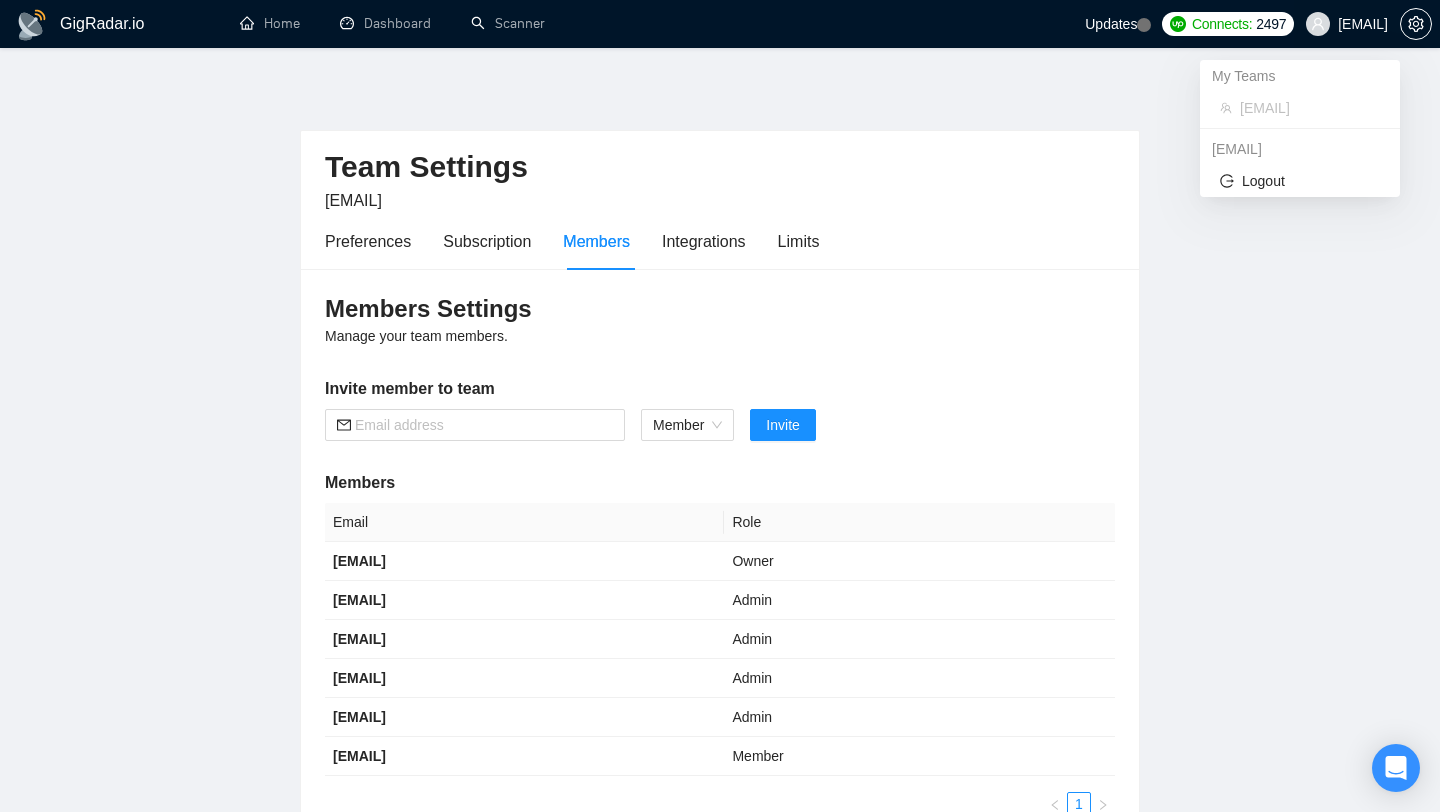 click on "[EMAIL]" at bounding box center (1363, 24) 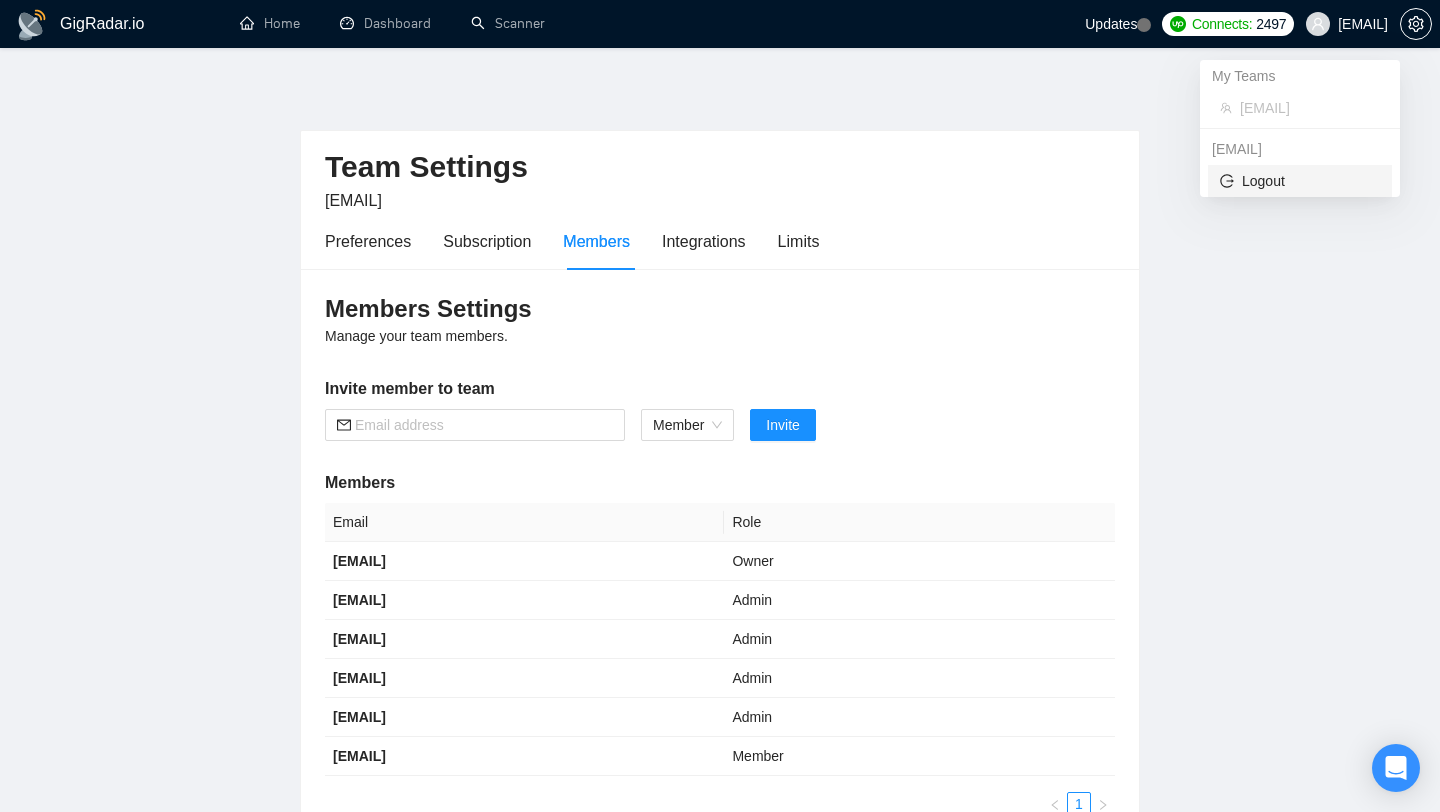 click on "Logout" at bounding box center (1300, 181) 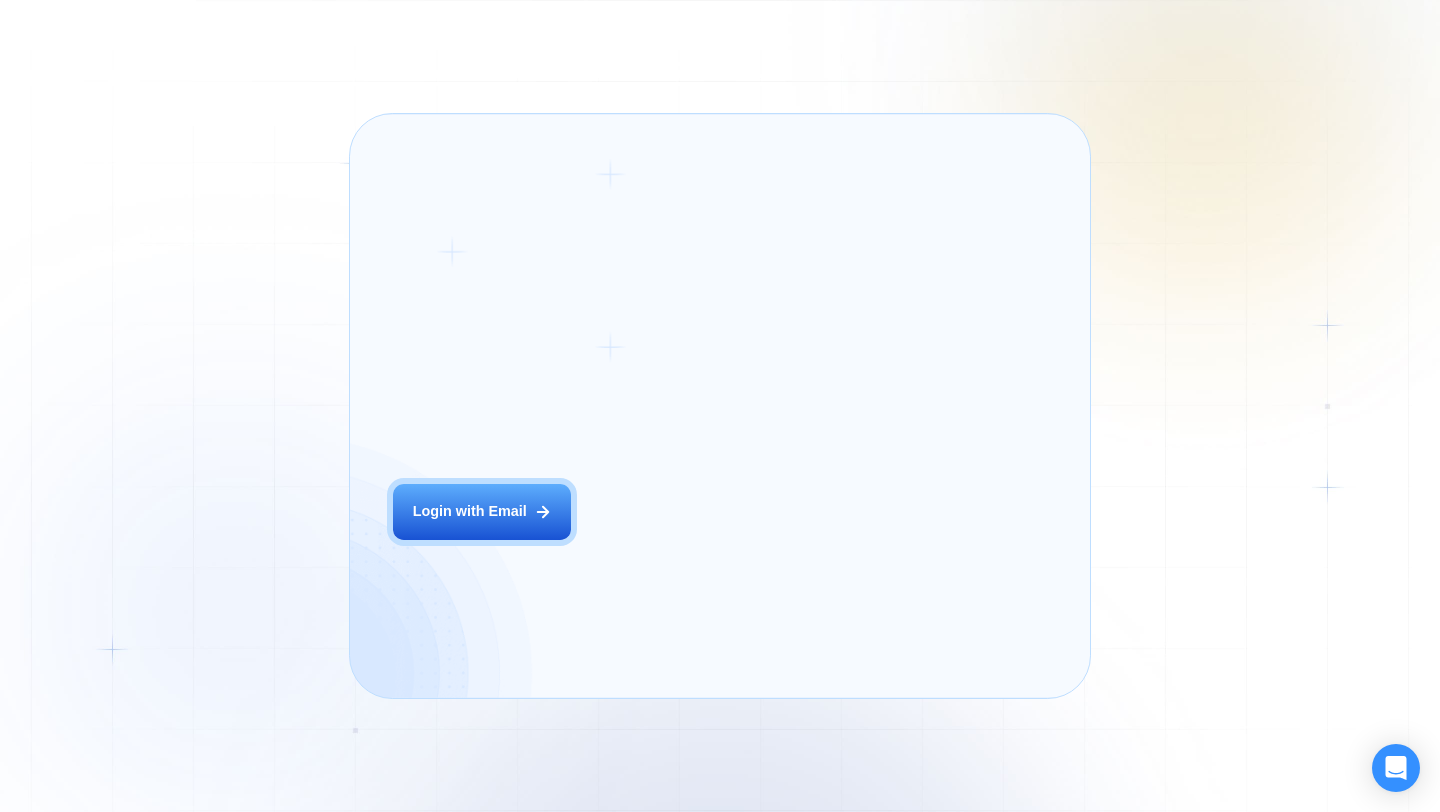 scroll, scrollTop: 0, scrollLeft: 0, axis: both 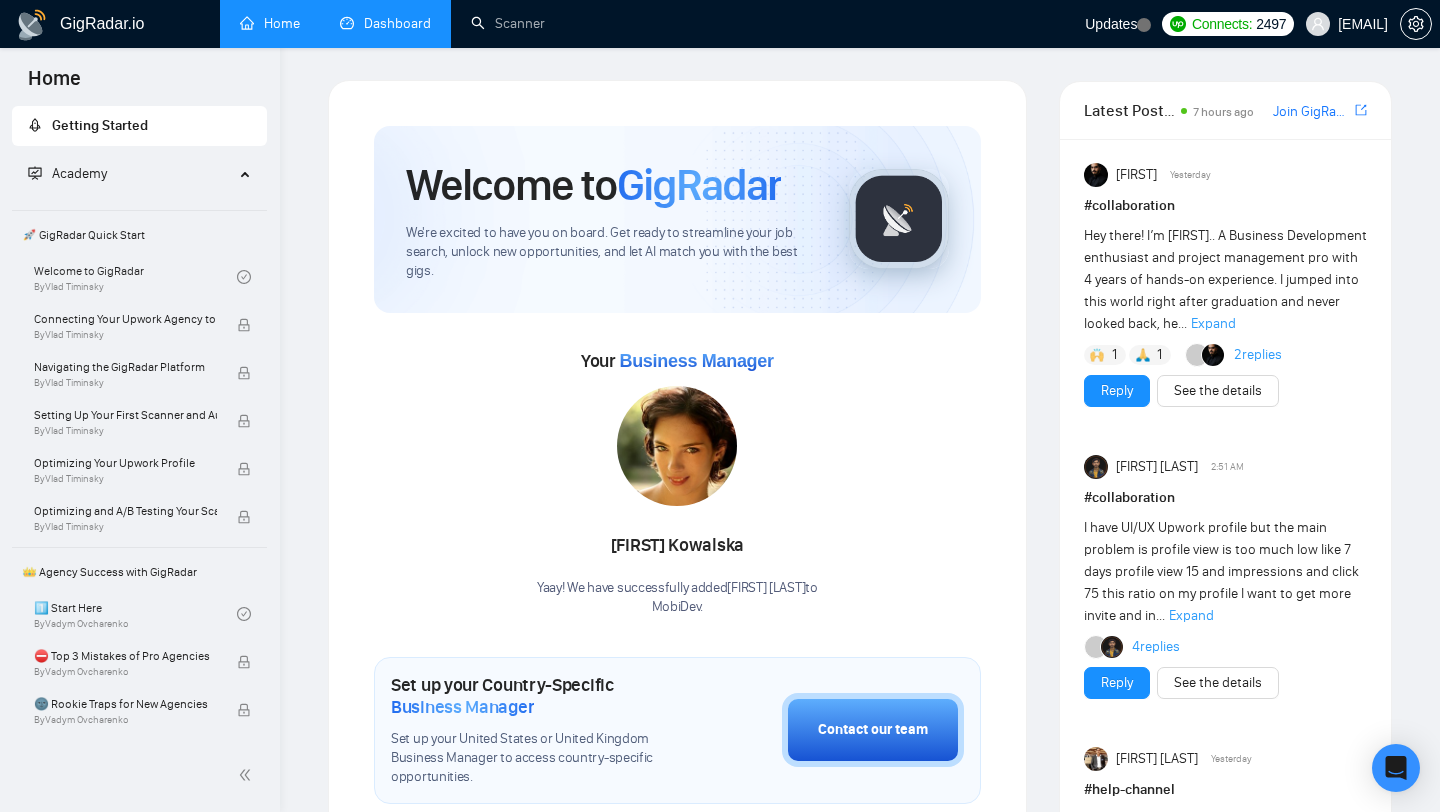 click on "Dashboard" at bounding box center (385, 23) 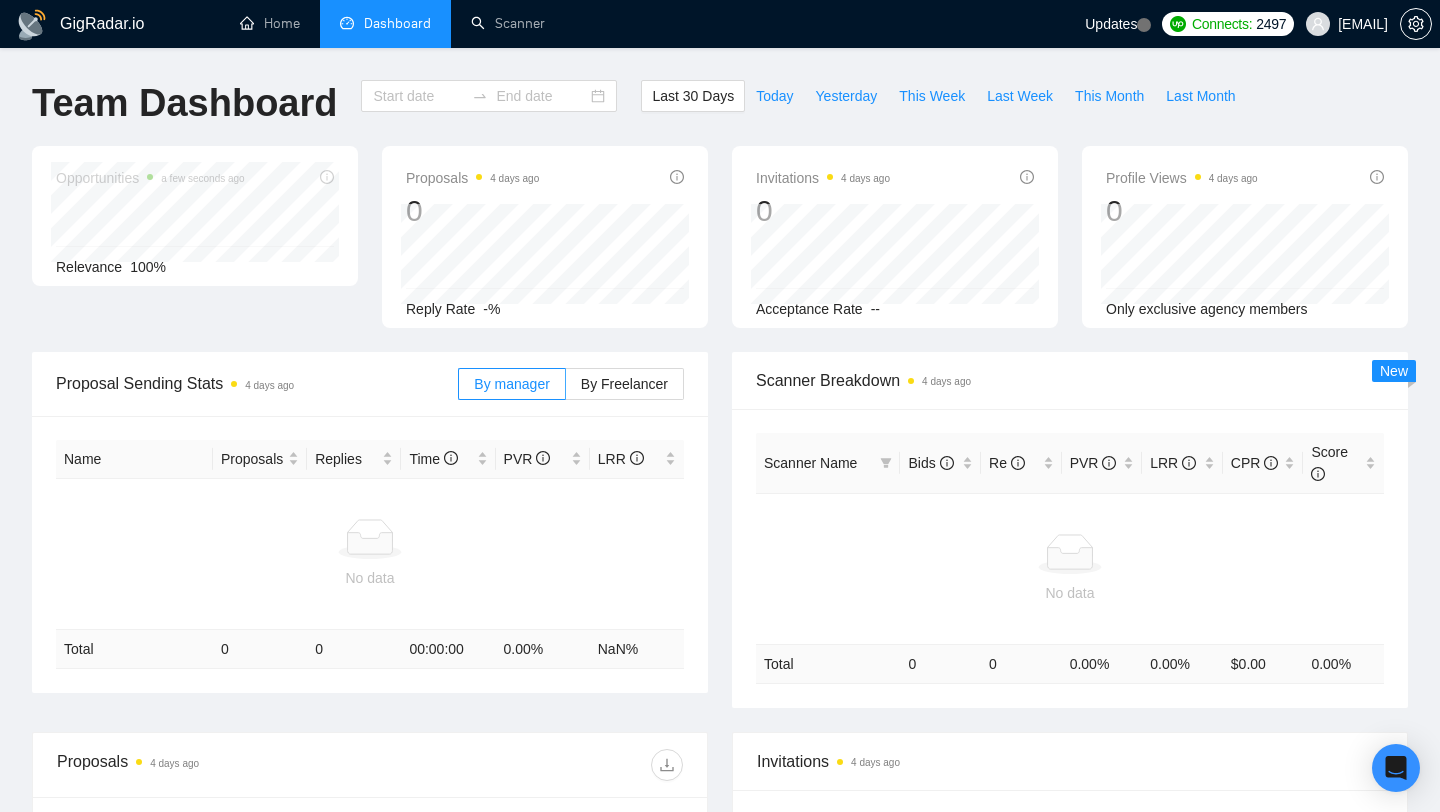 type on "2025-06-11" 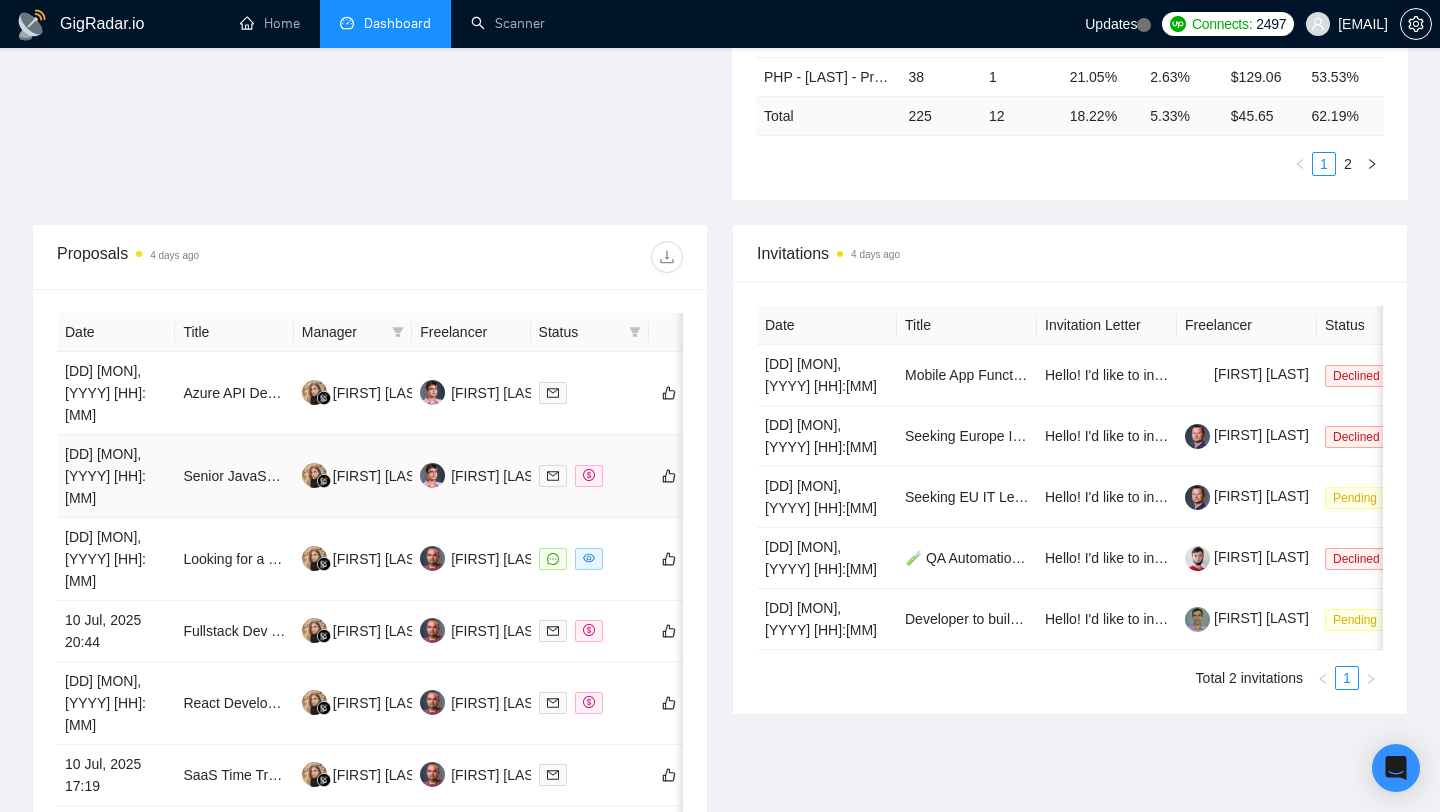 scroll, scrollTop: 597, scrollLeft: 0, axis: vertical 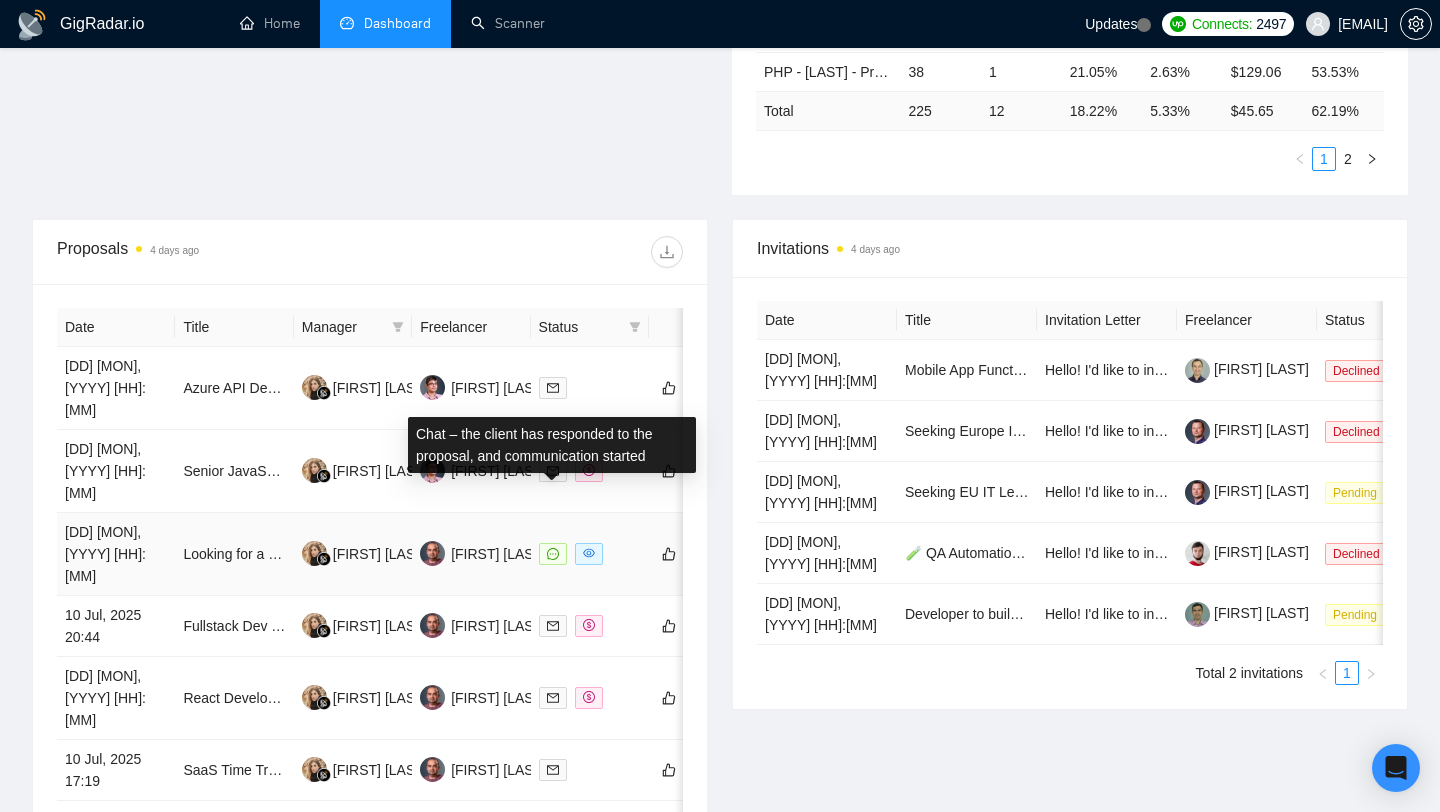 click 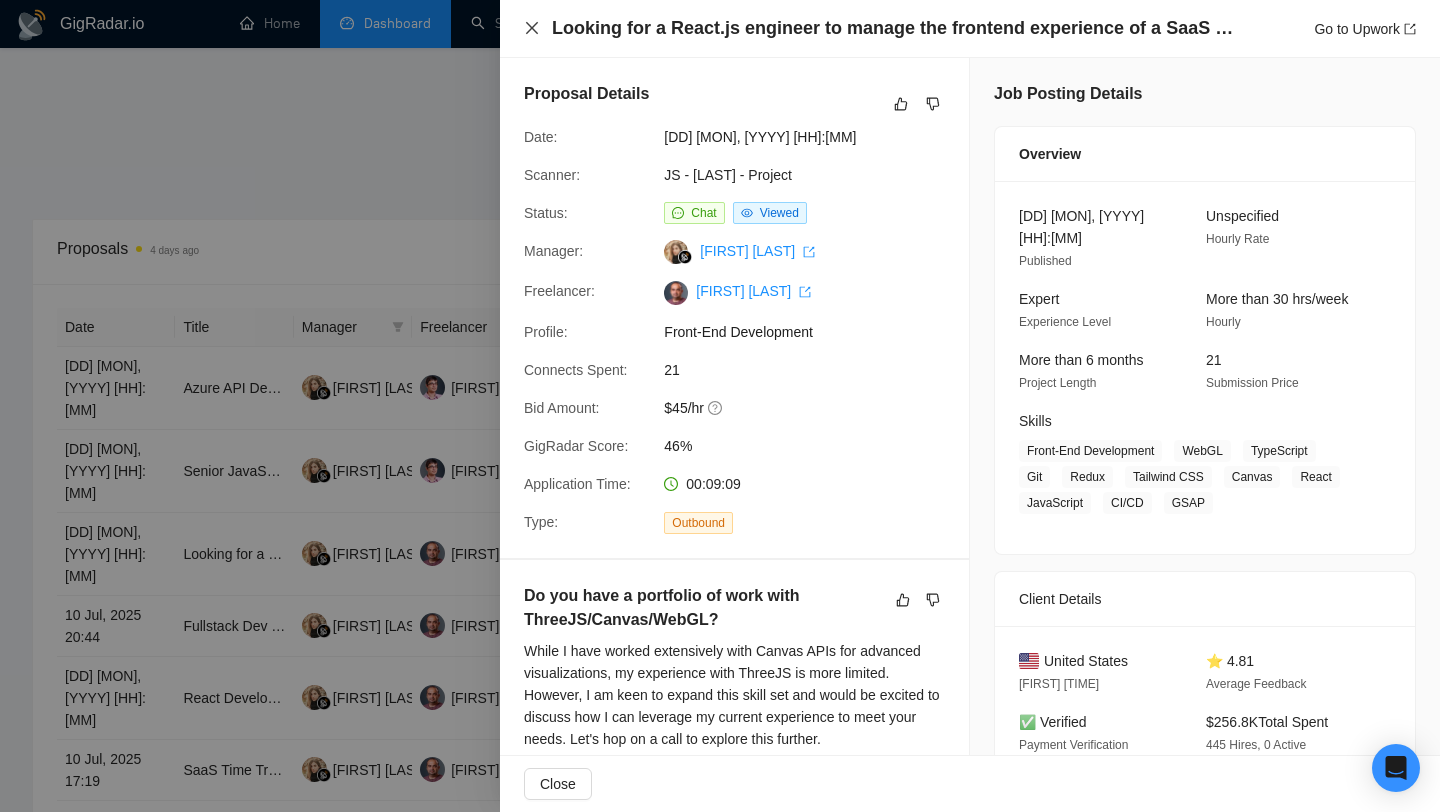 click 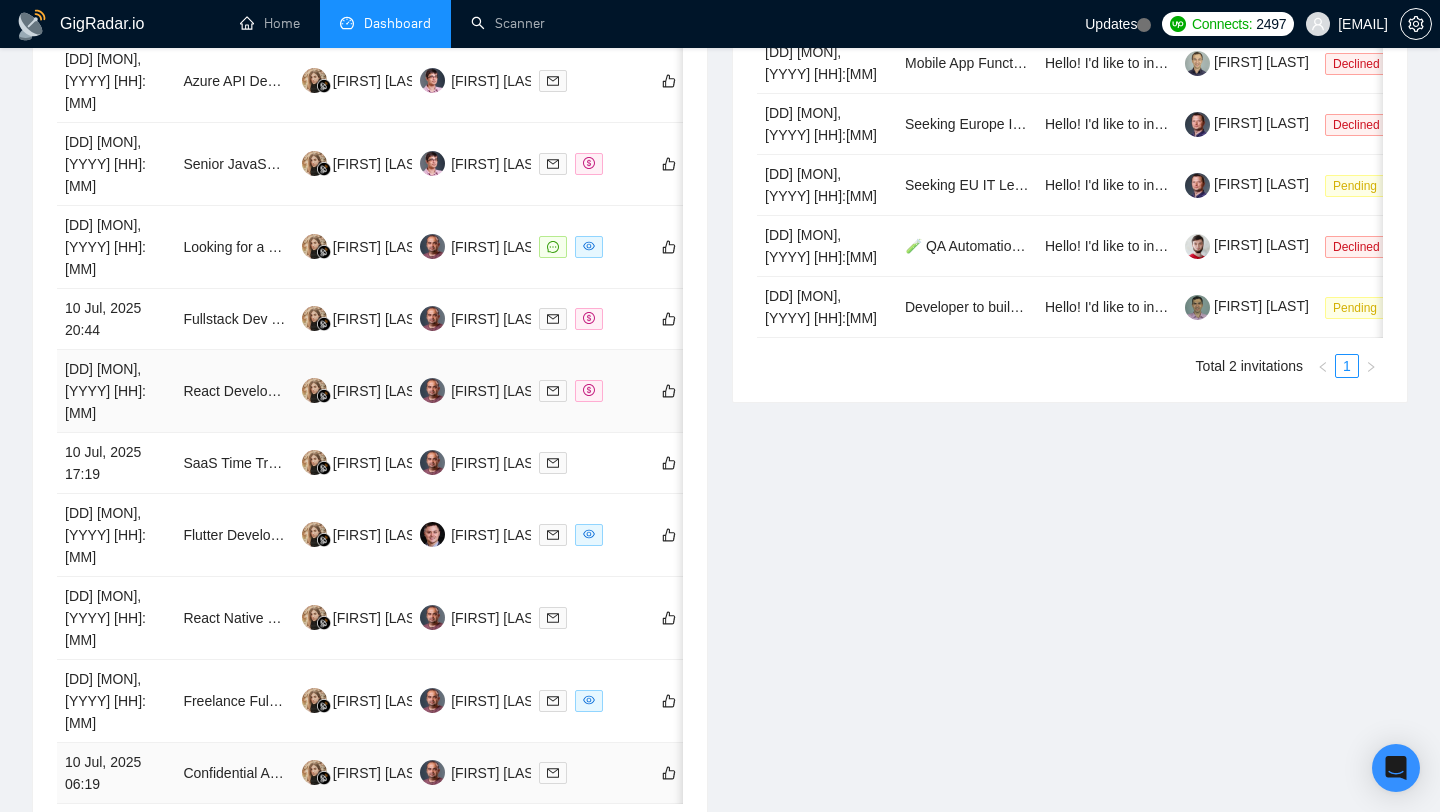 scroll, scrollTop: 907, scrollLeft: 0, axis: vertical 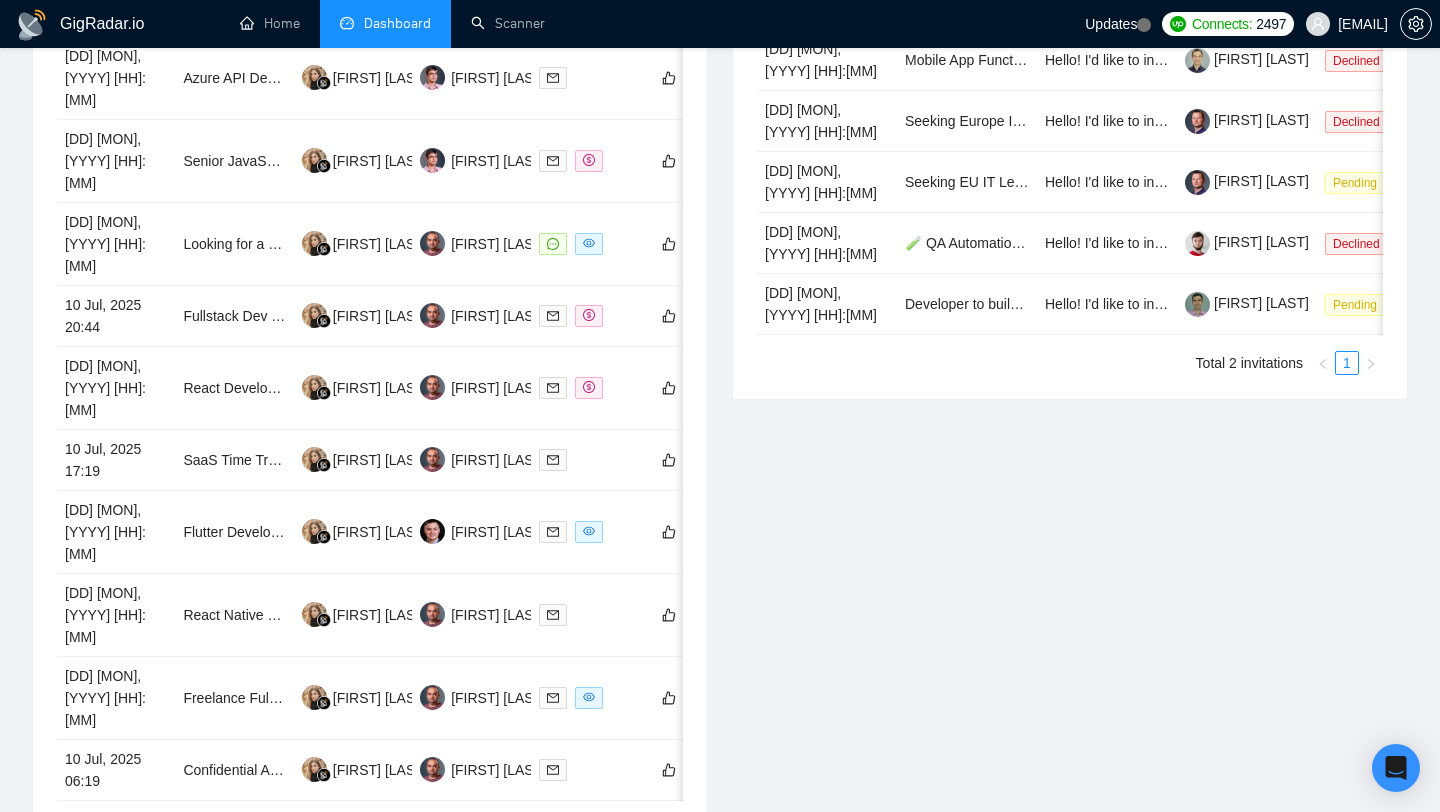 click on "2" at bounding box center [513, 829] 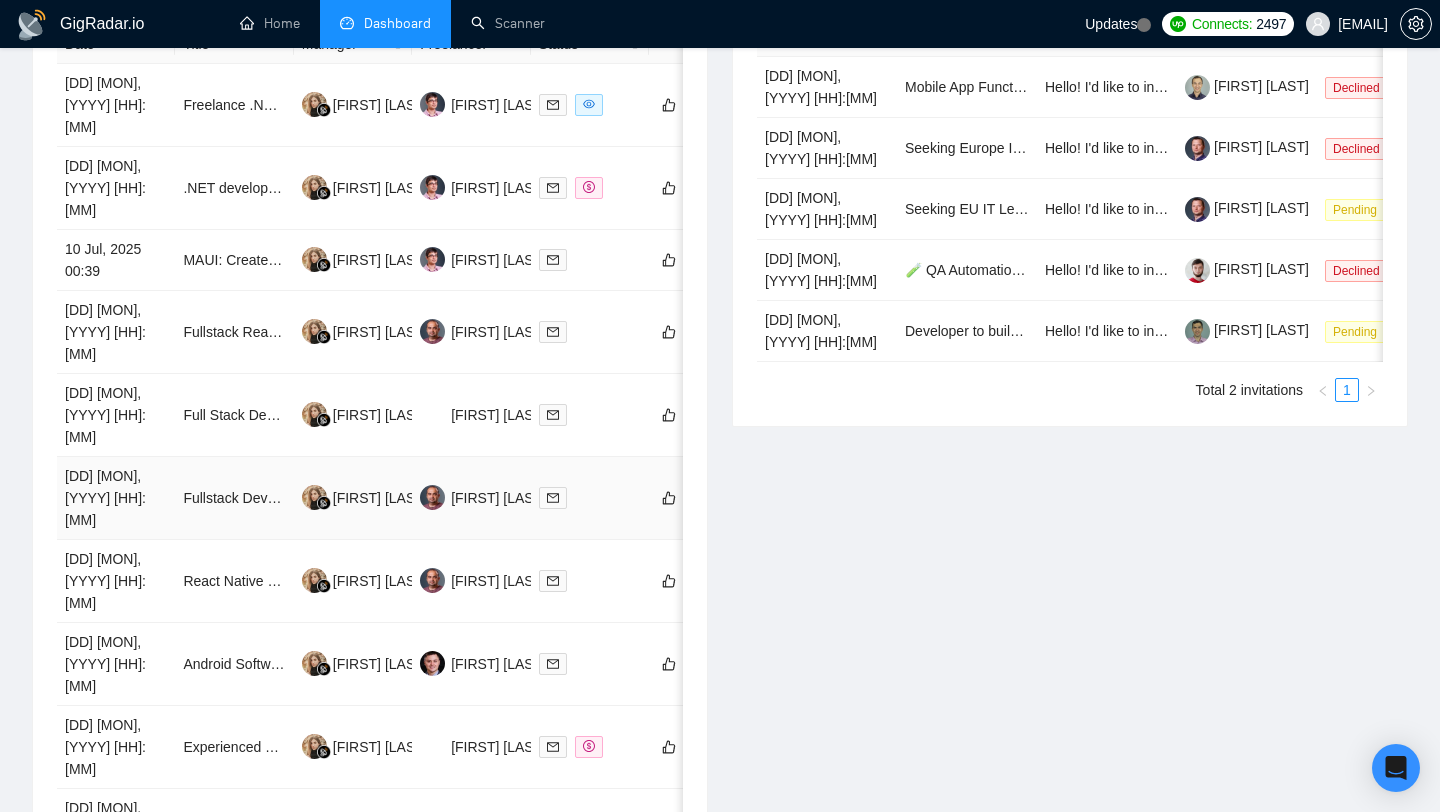 scroll, scrollTop: 890, scrollLeft: 0, axis: vertical 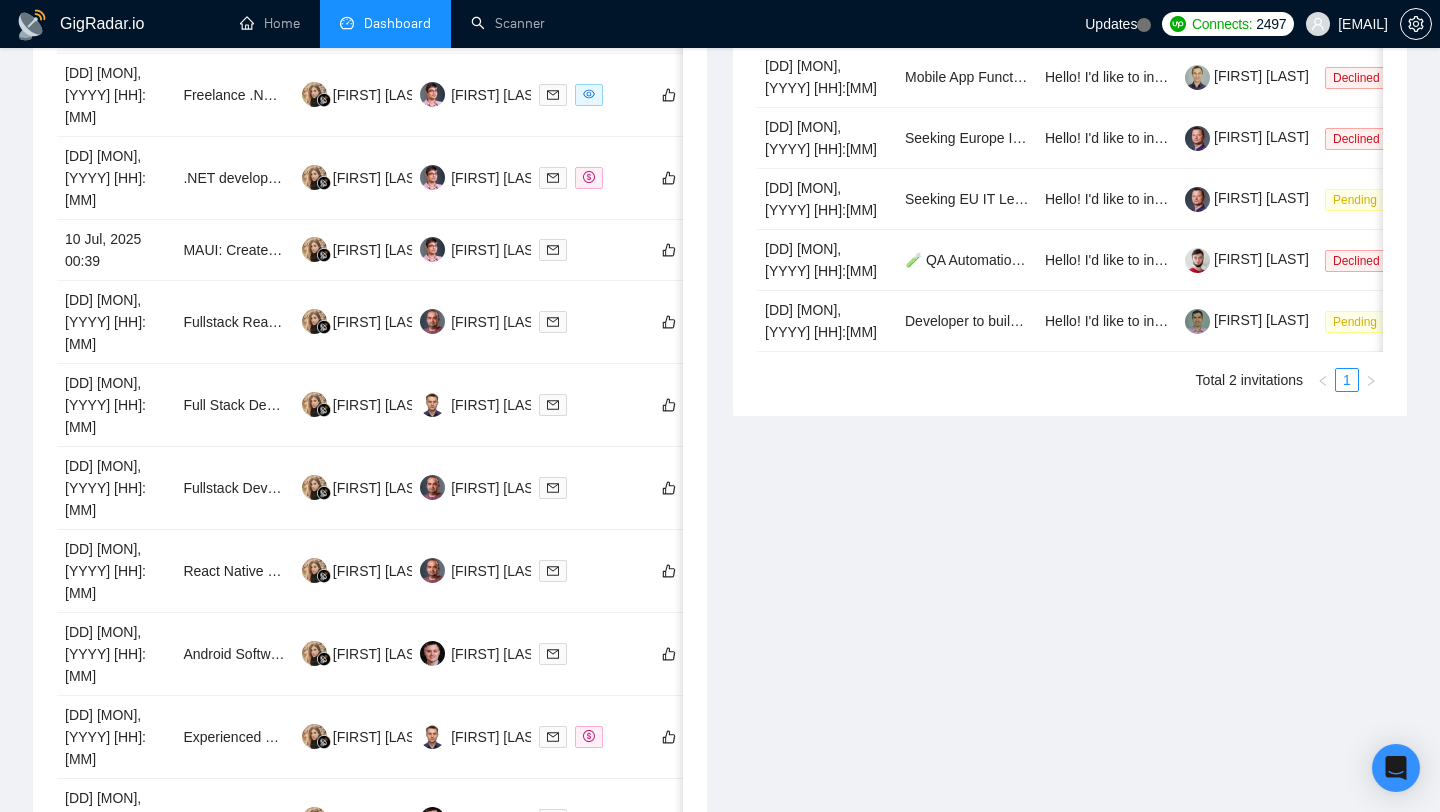 click on "3" at bounding box center (537, 890) 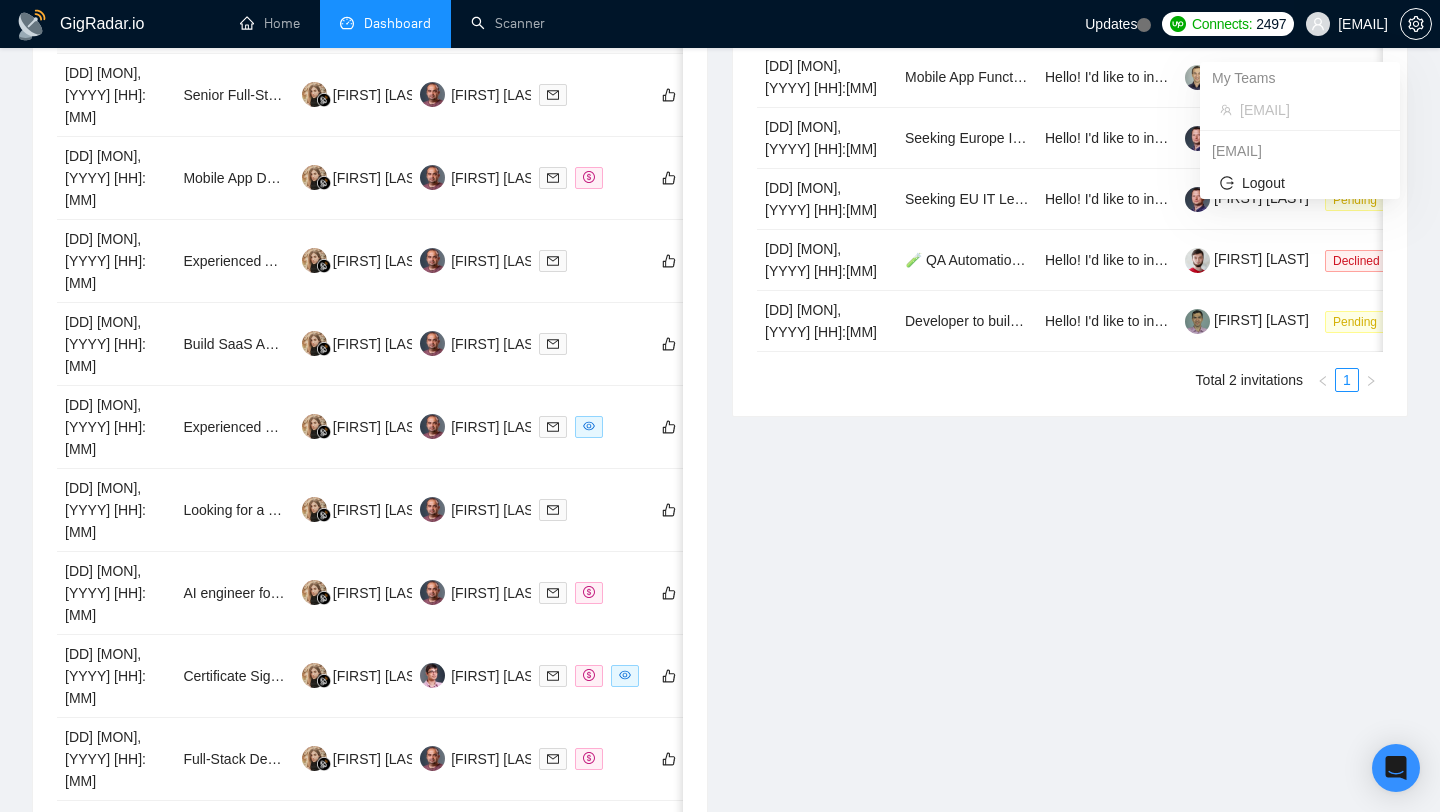 click on "[EMAIL]" at bounding box center (1363, 24) 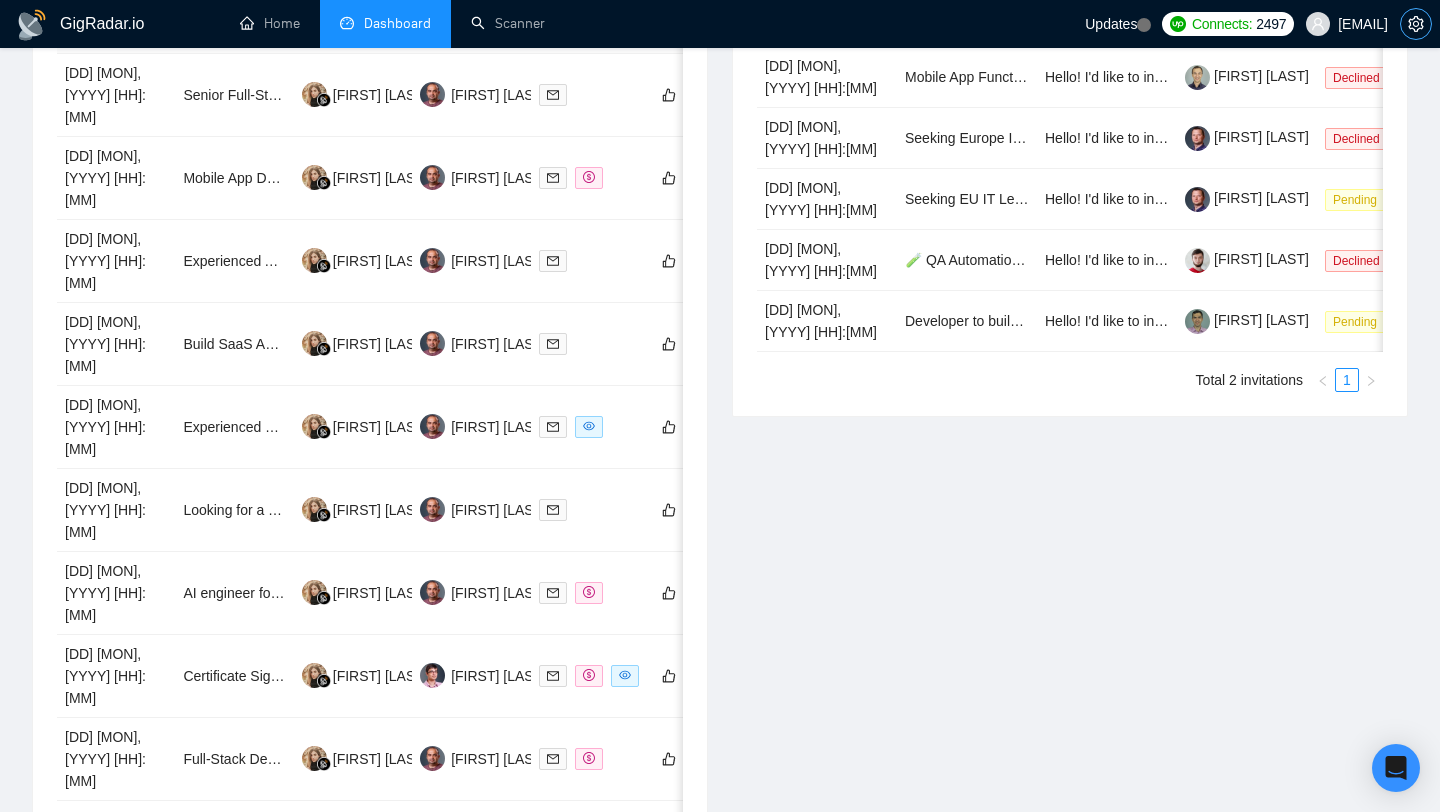 click 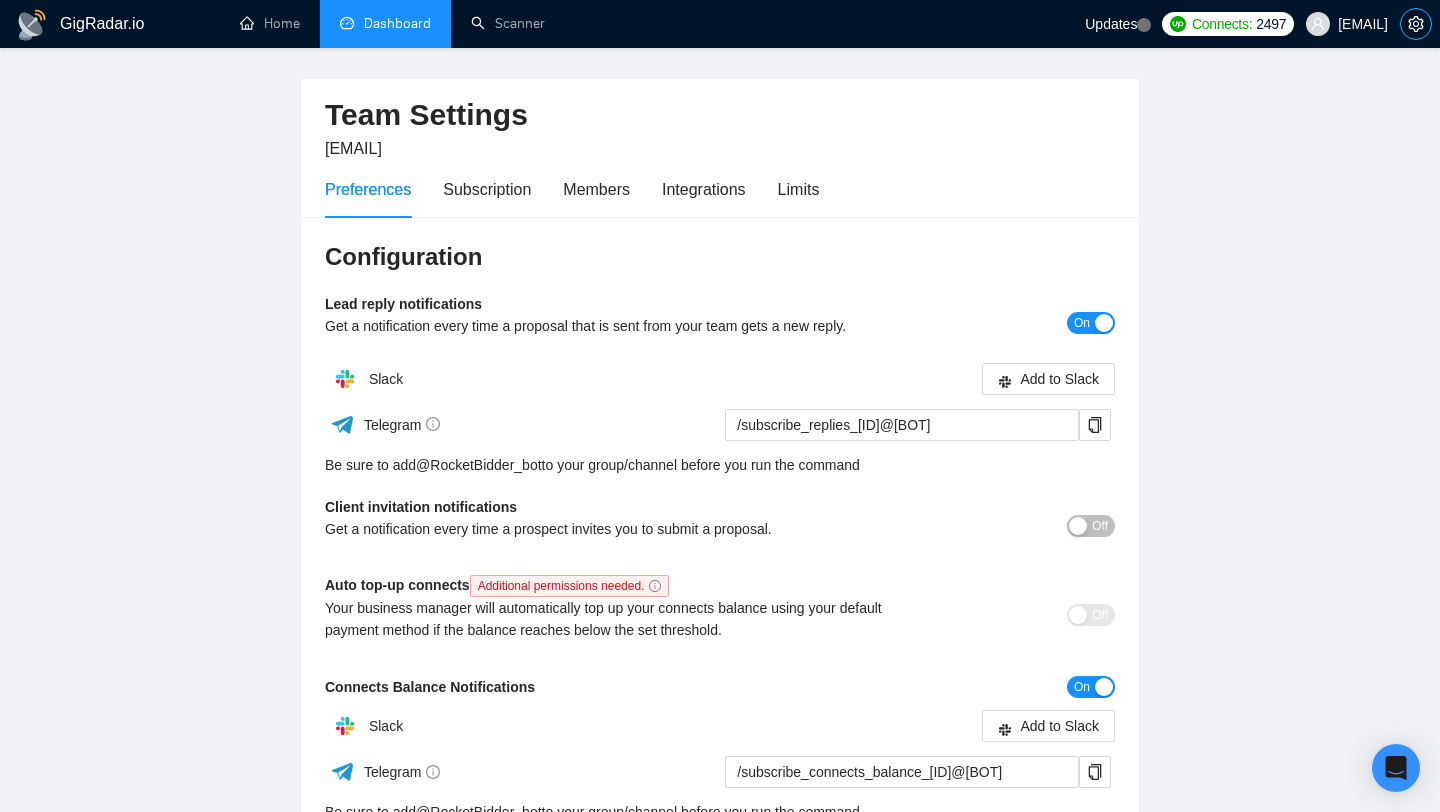 scroll, scrollTop: 0, scrollLeft: 0, axis: both 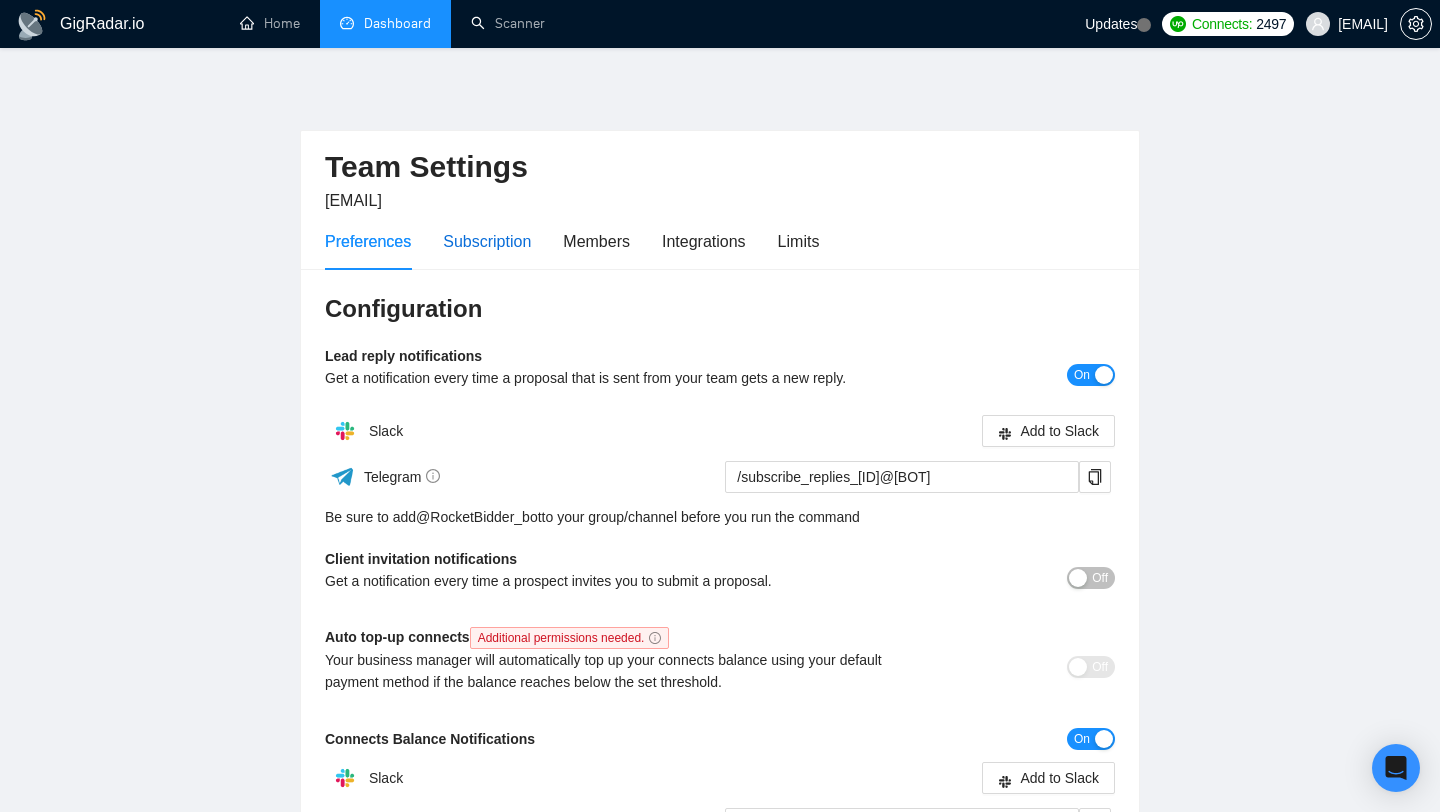 click on "Subscription" at bounding box center (487, 241) 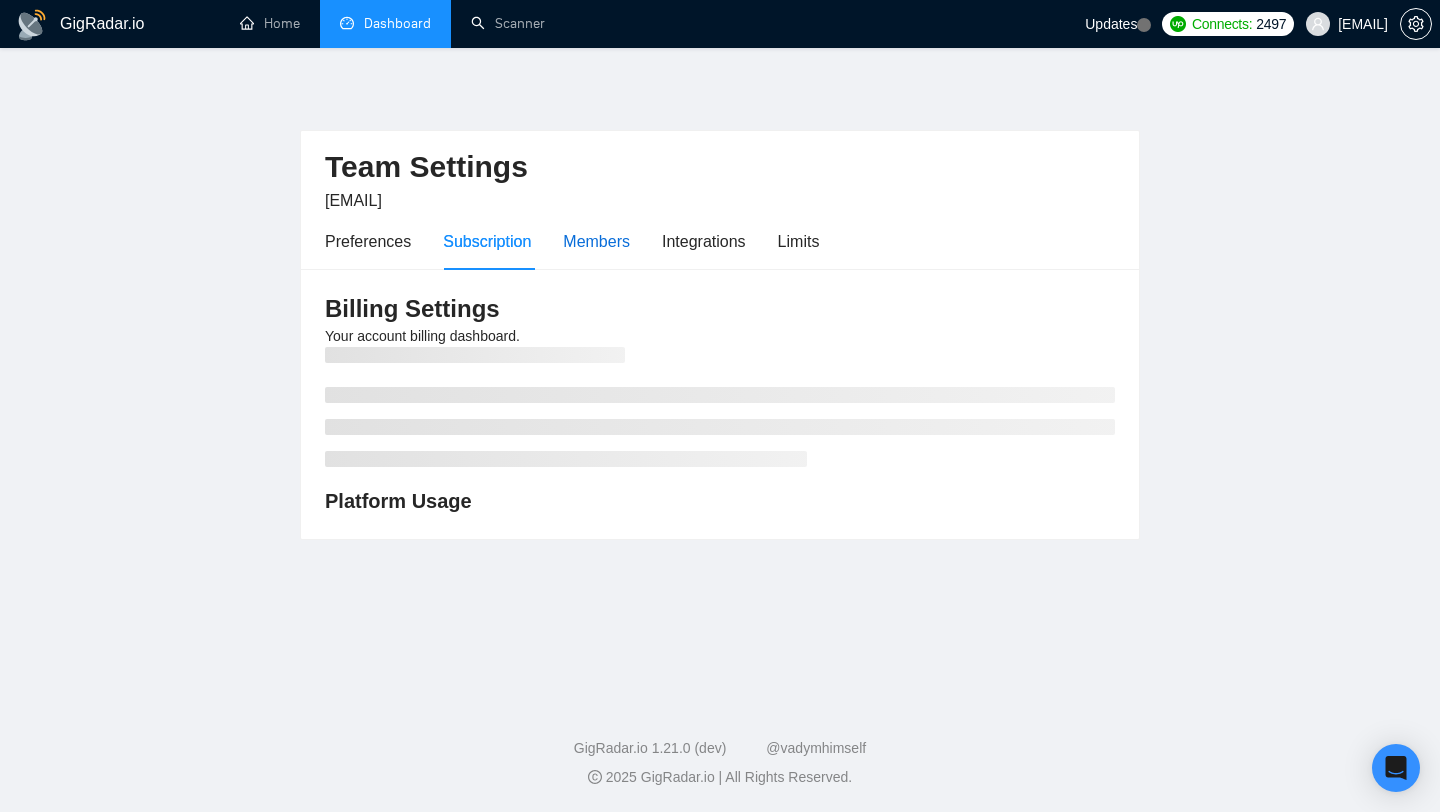 click on "Members" at bounding box center (596, 241) 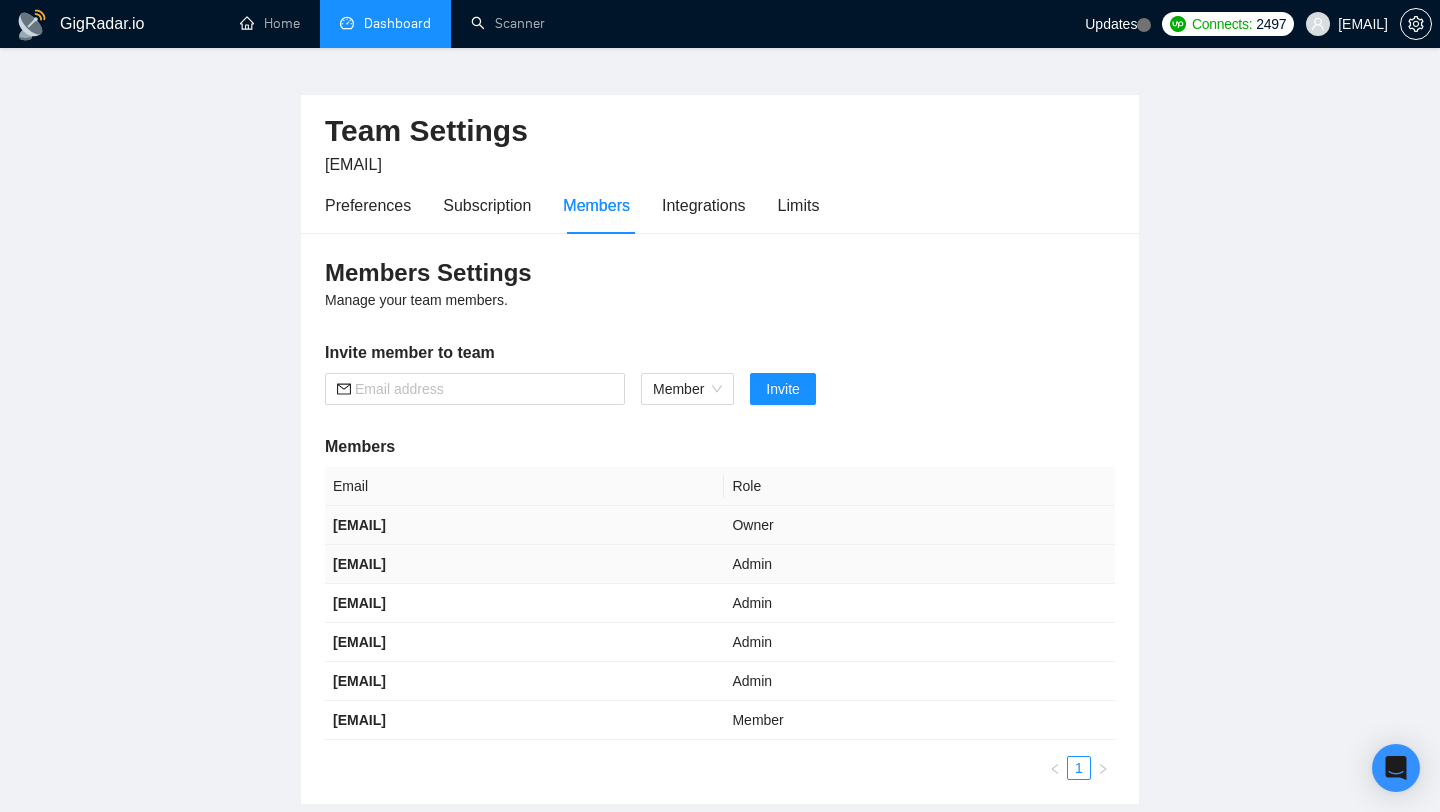 scroll, scrollTop: 35, scrollLeft: 0, axis: vertical 